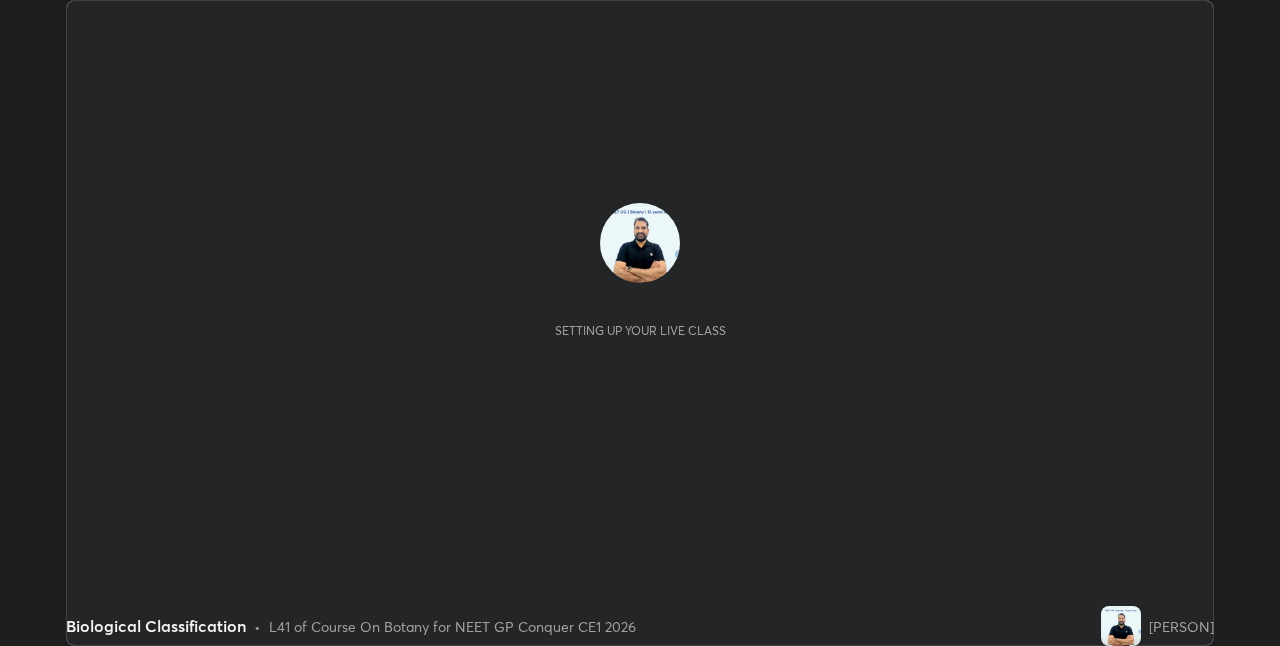 scroll, scrollTop: 0, scrollLeft: 0, axis: both 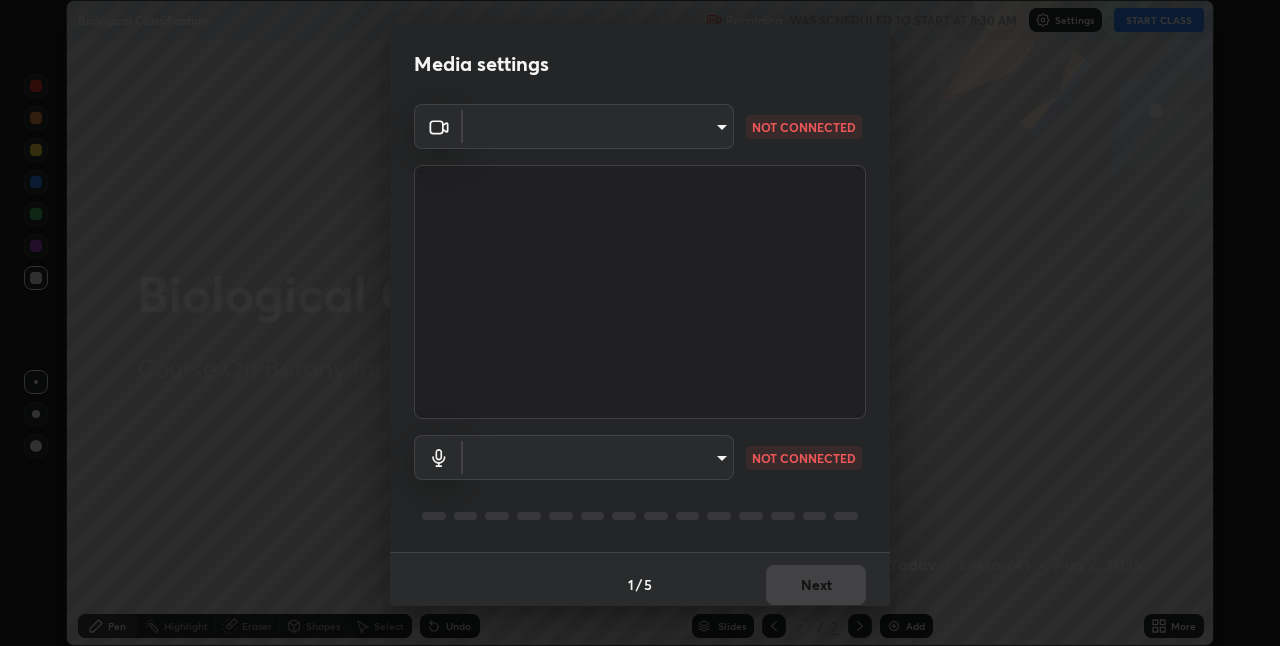 type on "bceb0d39e59d1d39637426b33c08aaa7dd42d03aa0ac193b5e2a50f4191d10bf" 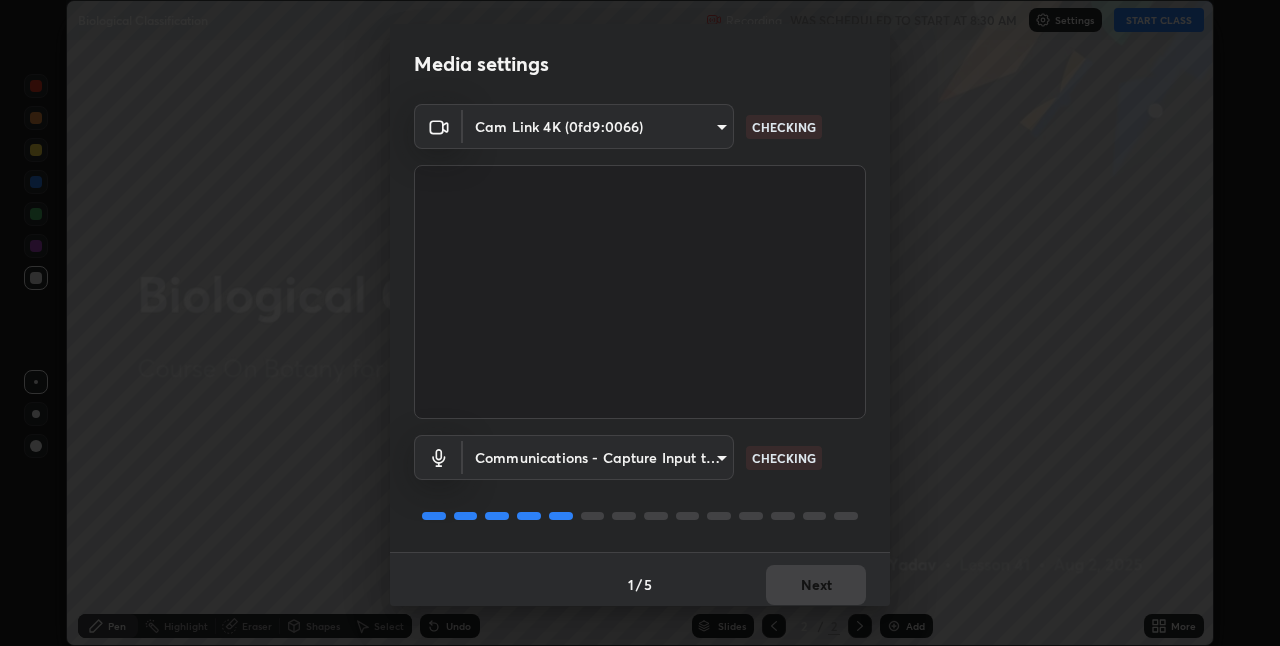 click on "Erase all Biological Classification Recording WAS SCHEDULED TO START AT  8:30 AM Settings START CLASS Setting up your live class Biological Classification • L41 of Course On Botany for NEET GP Conquer CE1 2026 [PERSON] Pen Highlight Eraser Shapes Select Undo Slides 2 / 2 Add More No doubts shared Encourage your learners to ask a doubt for better clarity Report an issue Reason for reporting Buffering Chat not working Audio - Video sync issue Educator video quality low ​ Attach an image Report Media settings Cam Link 4K (0fd9:0066) bceb0d39e59d1d39637426b33c08aaa7dd42d03aa0ac193b5e2a50f4191d10bf CHECKING Communications - Capture Input terminal (Digital Array MIC) communications CHECKING 1 / 5 Next" at bounding box center [640, 323] 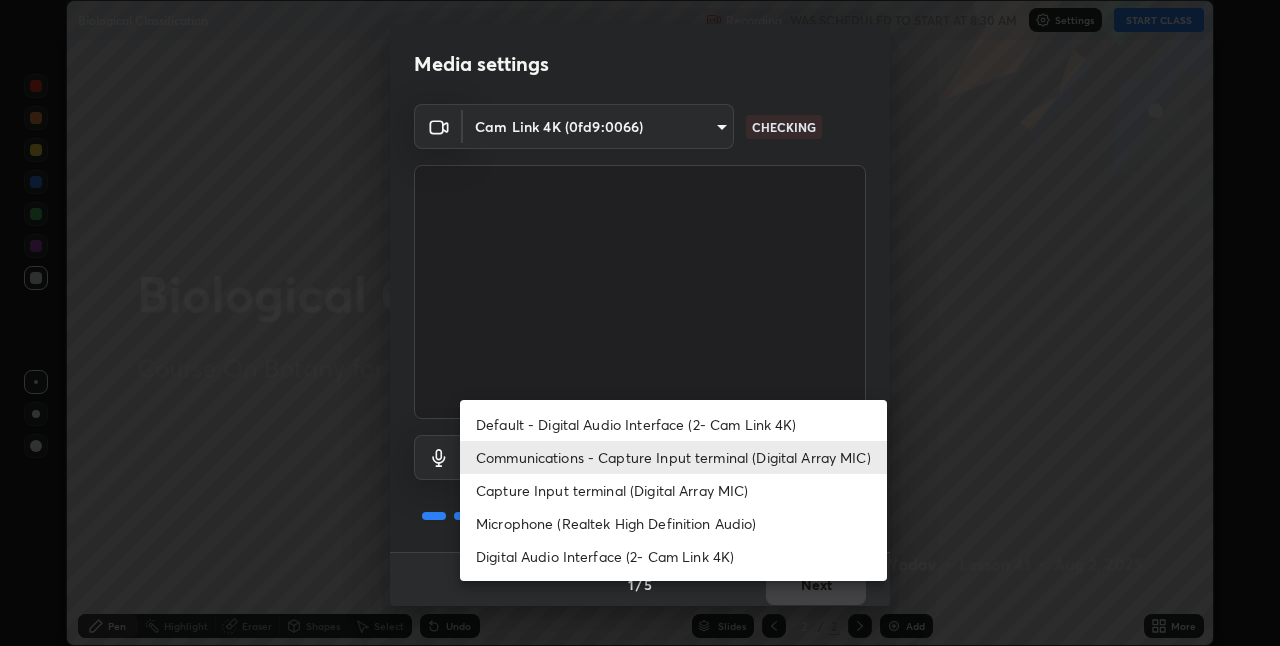 click on "Communications - Capture Input terminal (Digital Array MIC)" at bounding box center [673, 457] 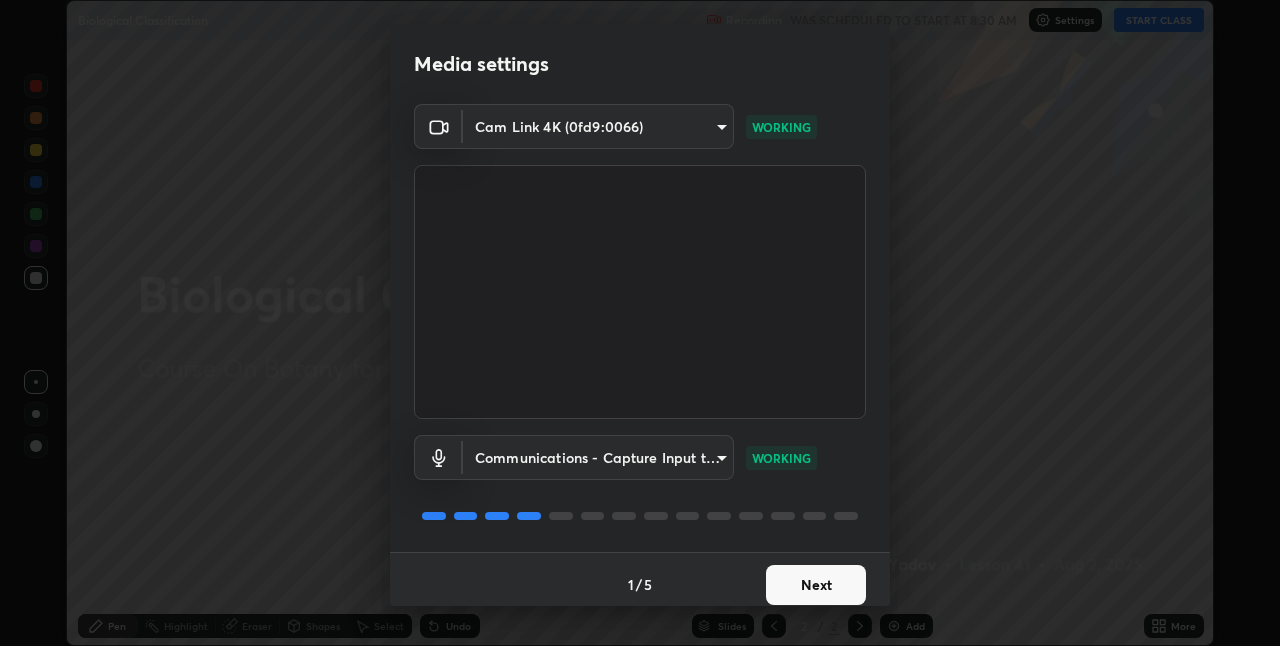 click on "Next" at bounding box center (816, 585) 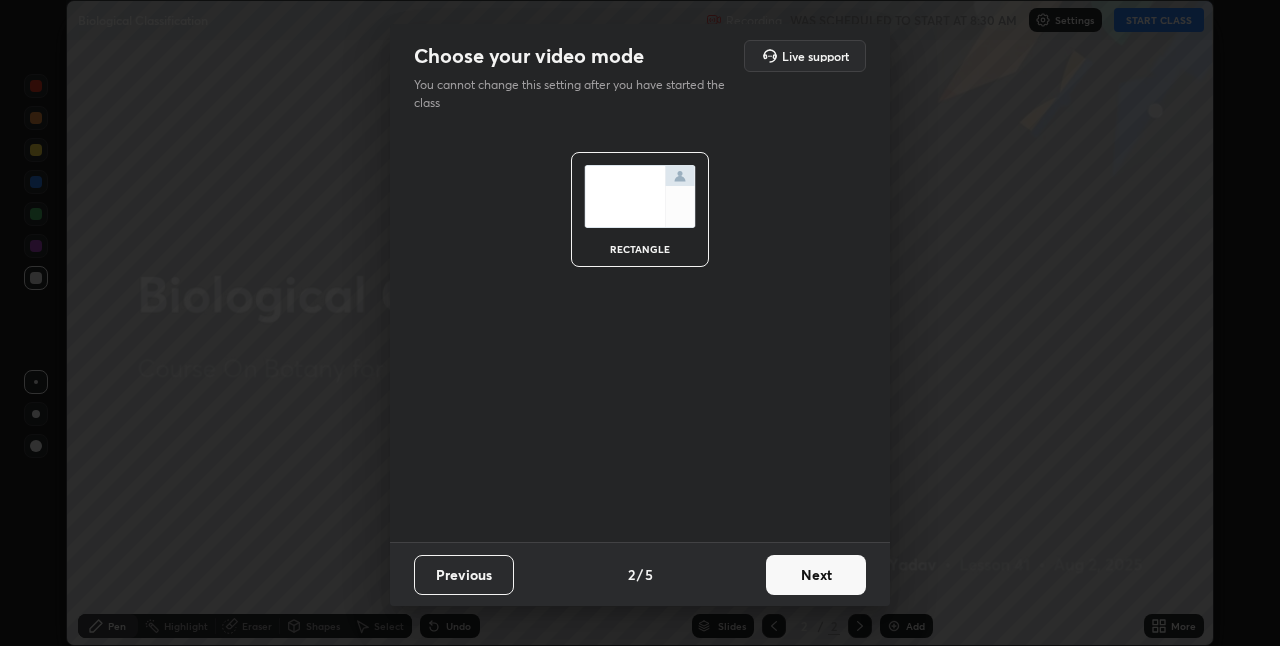 click on "Next" at bounding box center [816, 575] 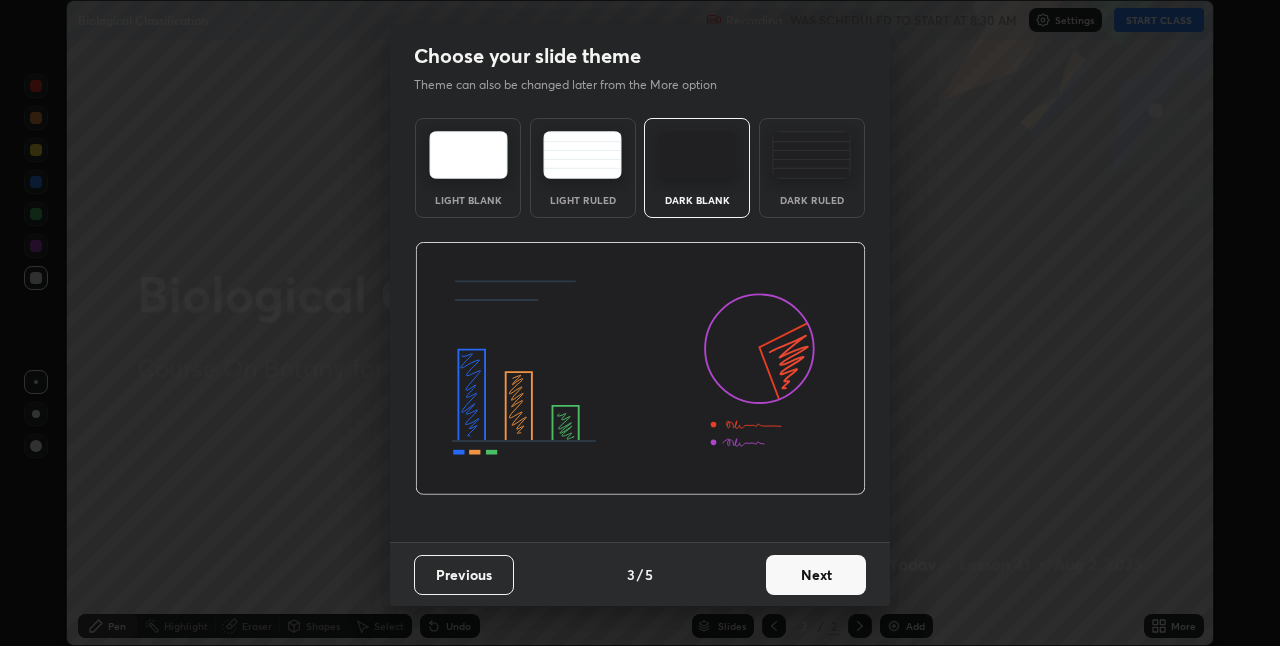 click on "Next" at bounding box center (816, 575) 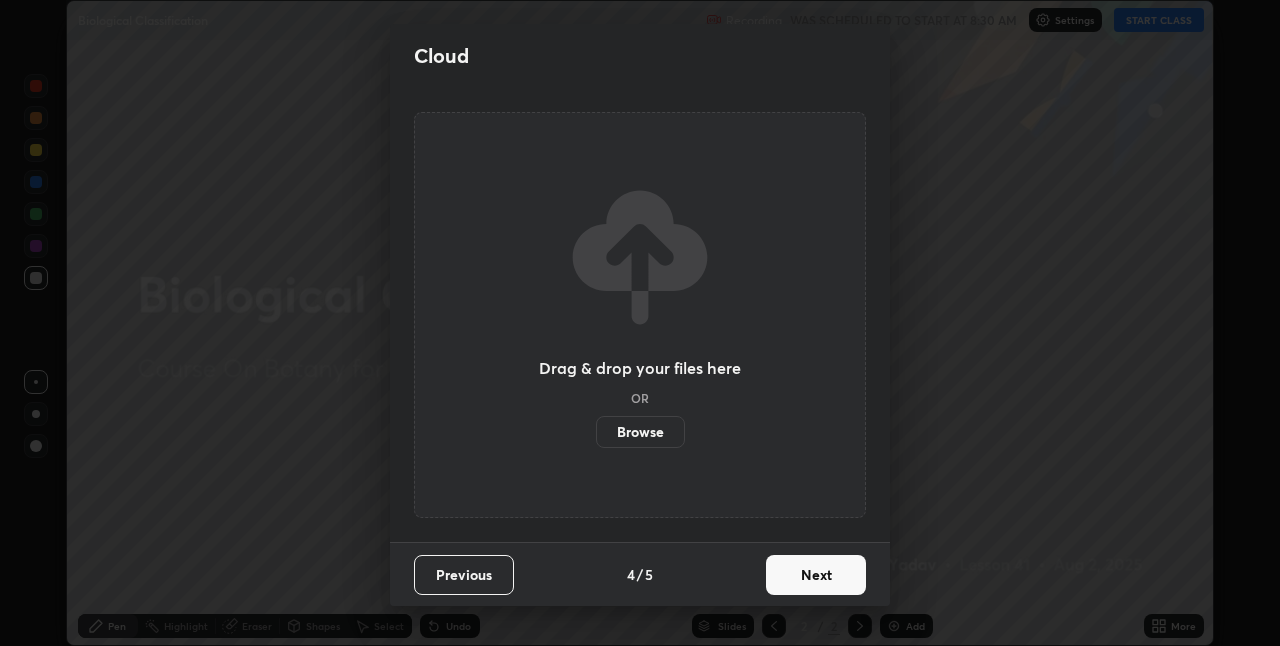 click on "Next" at bounding box center [816, 575] 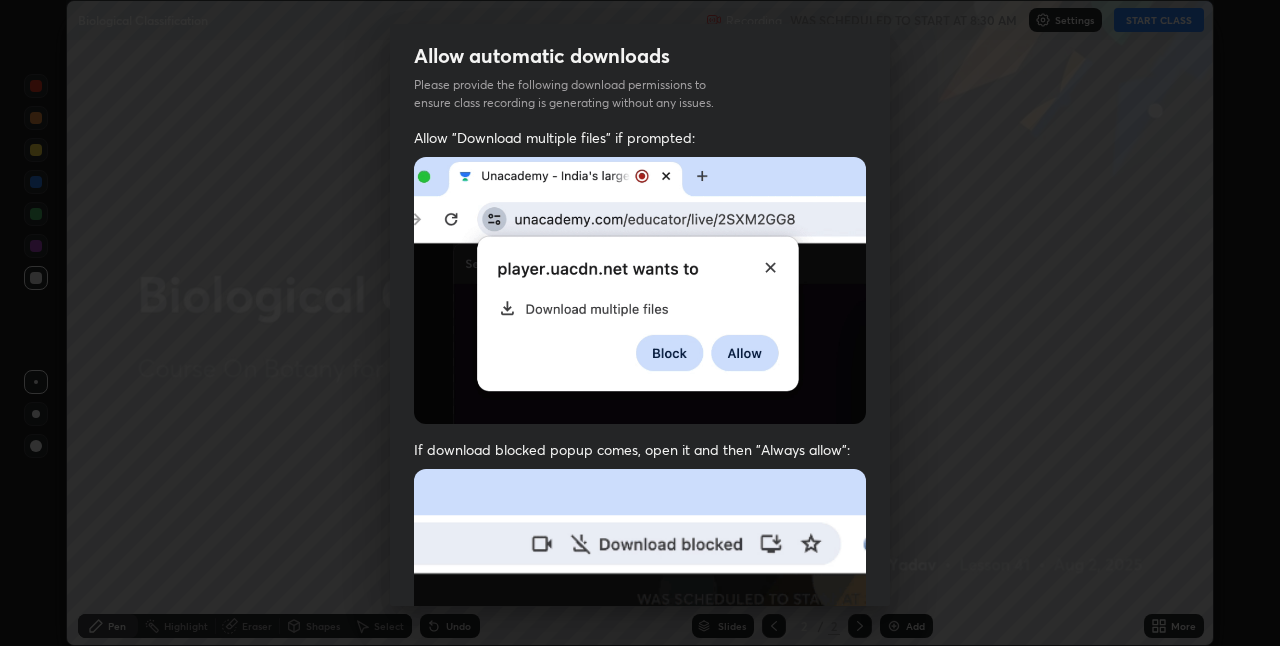 click at bounding box center (640, 687) 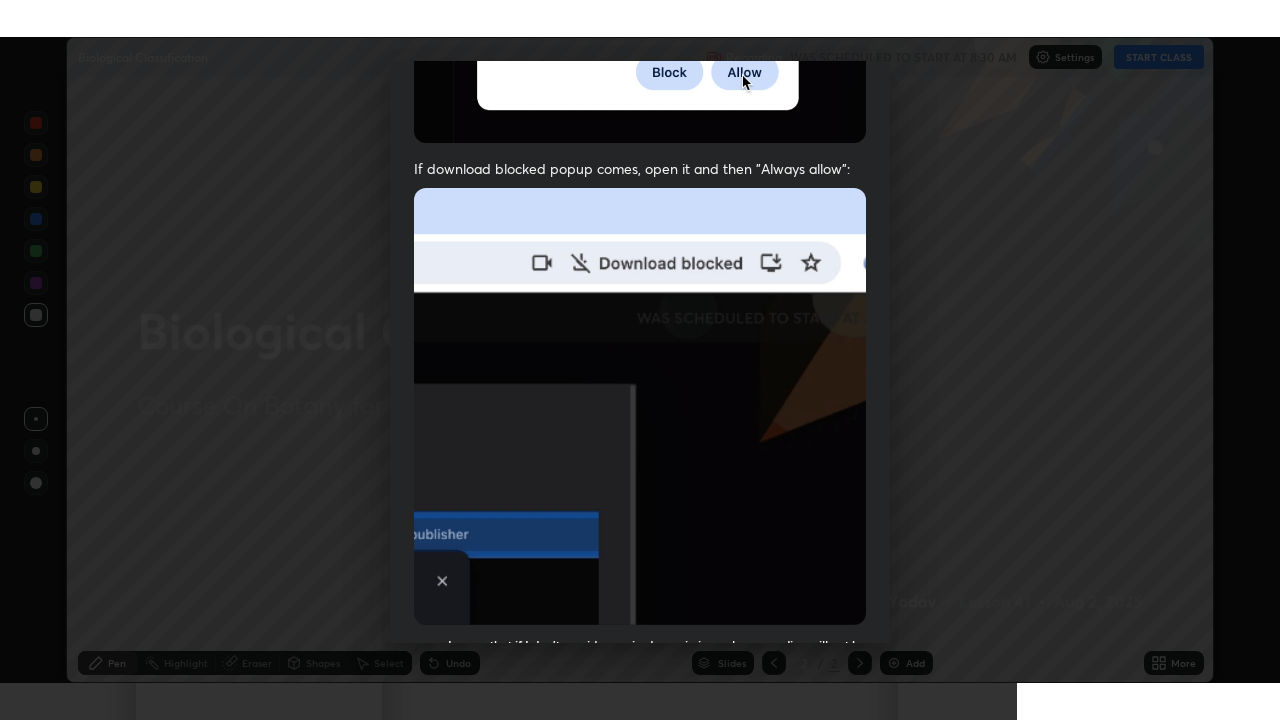 scroll, scrollTop: 418, scrollLeft: 0, axis: vertical 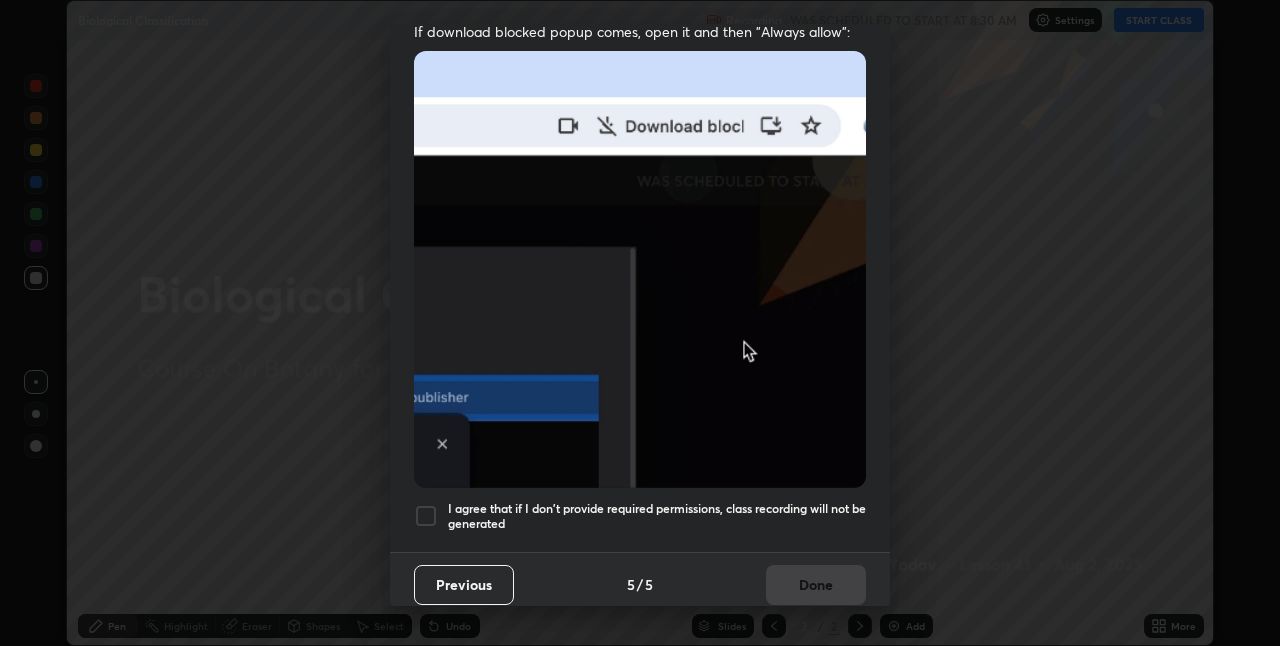 click at bounding box center [426, 516] 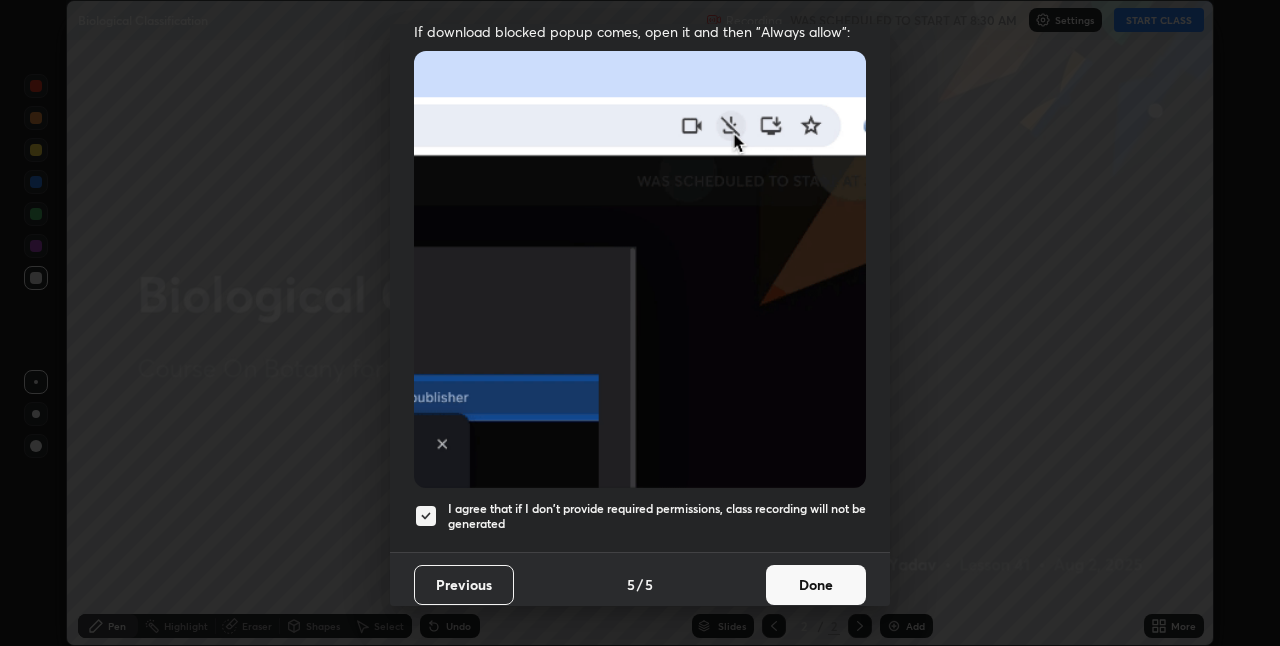 click on "Done" at bounding box center [816, 585] 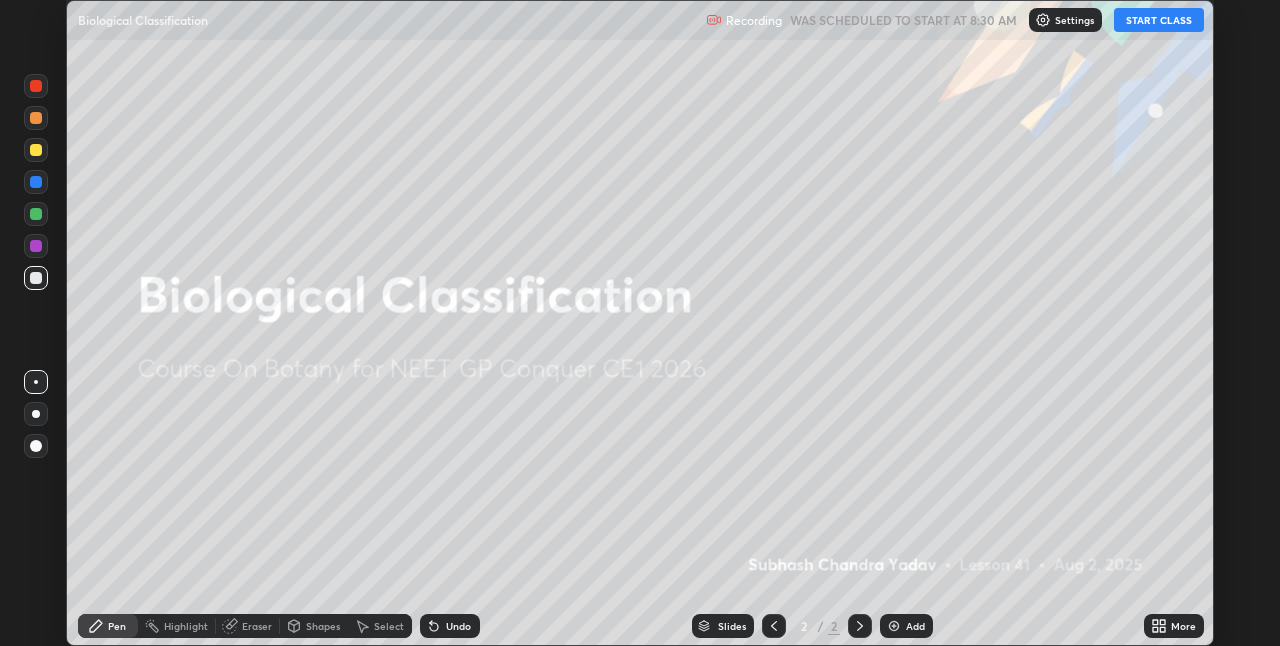 click on "START CLASS" at bounding box center (1159, 20) 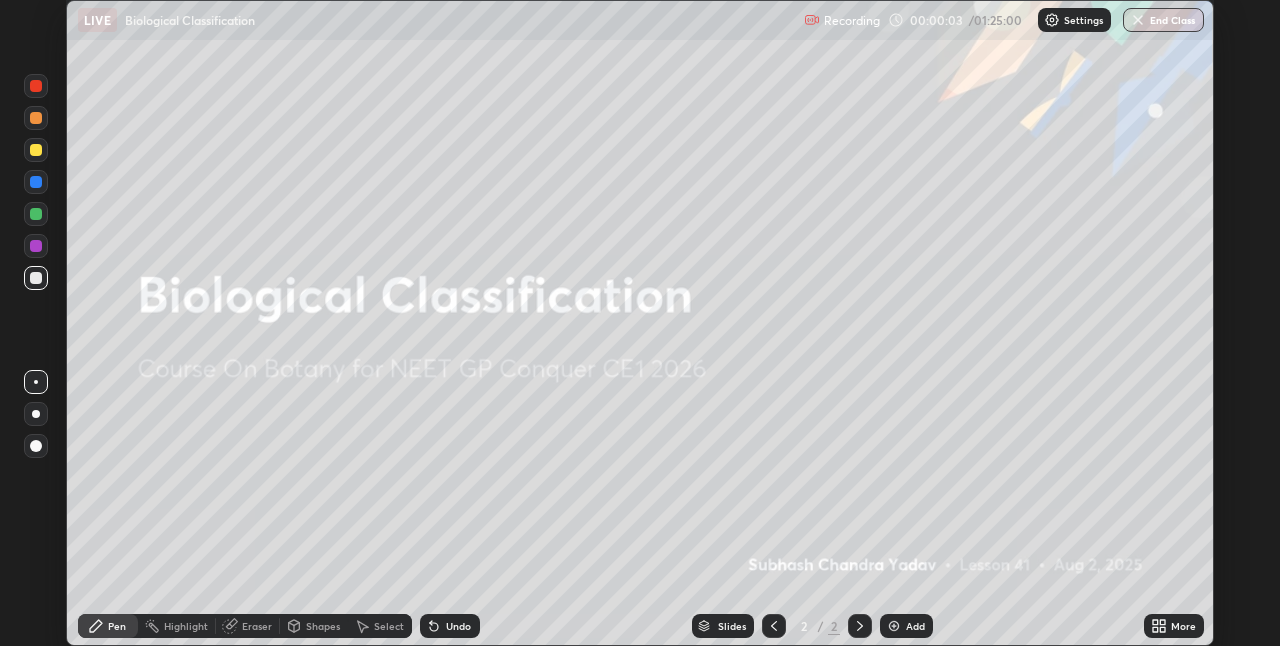 click 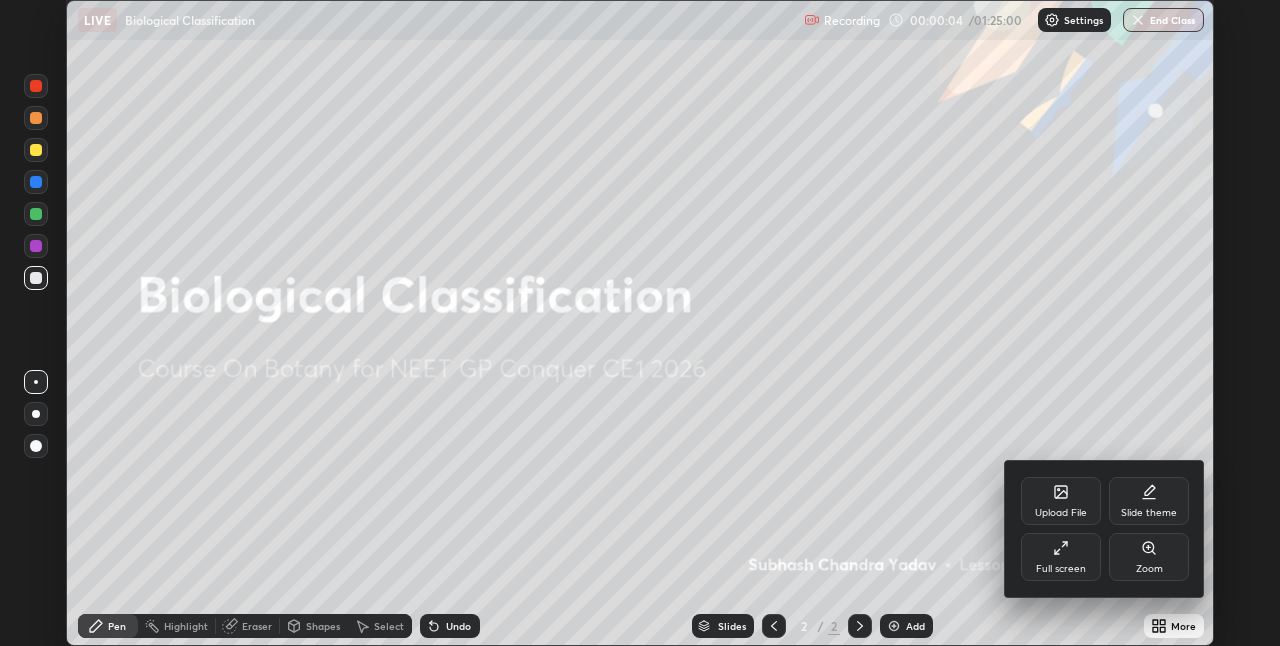 click 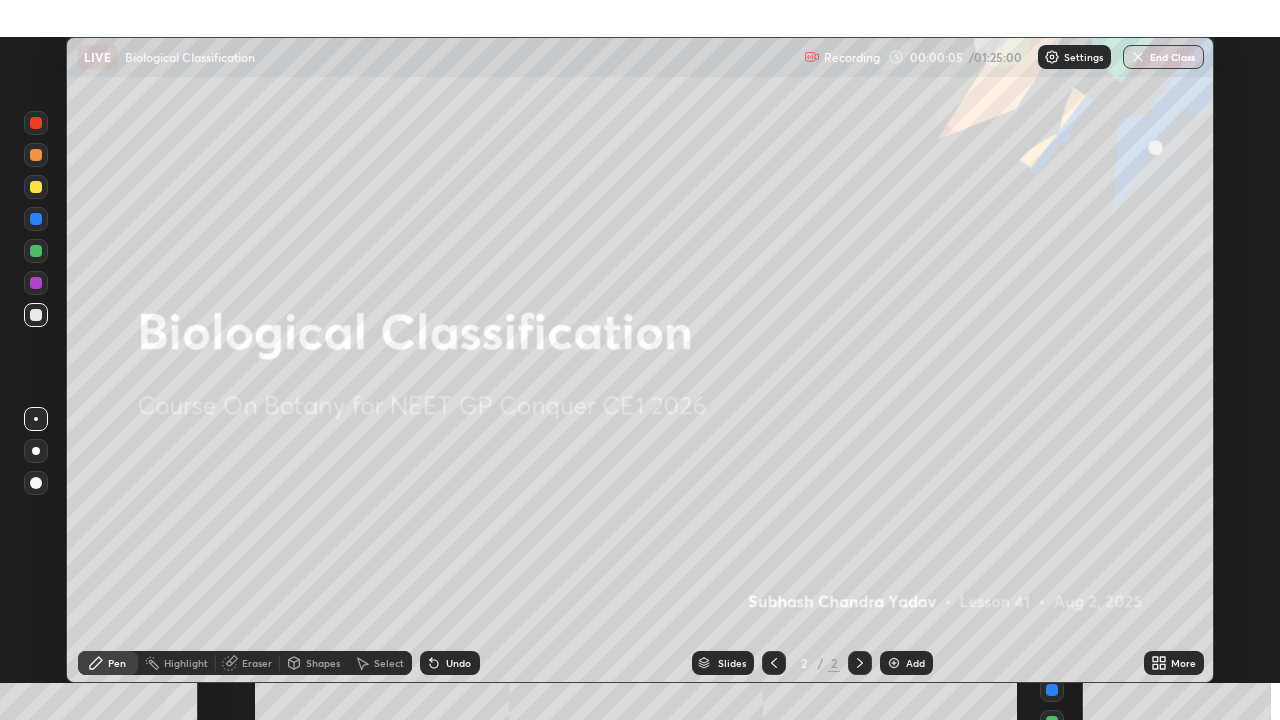 scroll, scrollTop: 99280, scrollLeft: 98720, axis: both 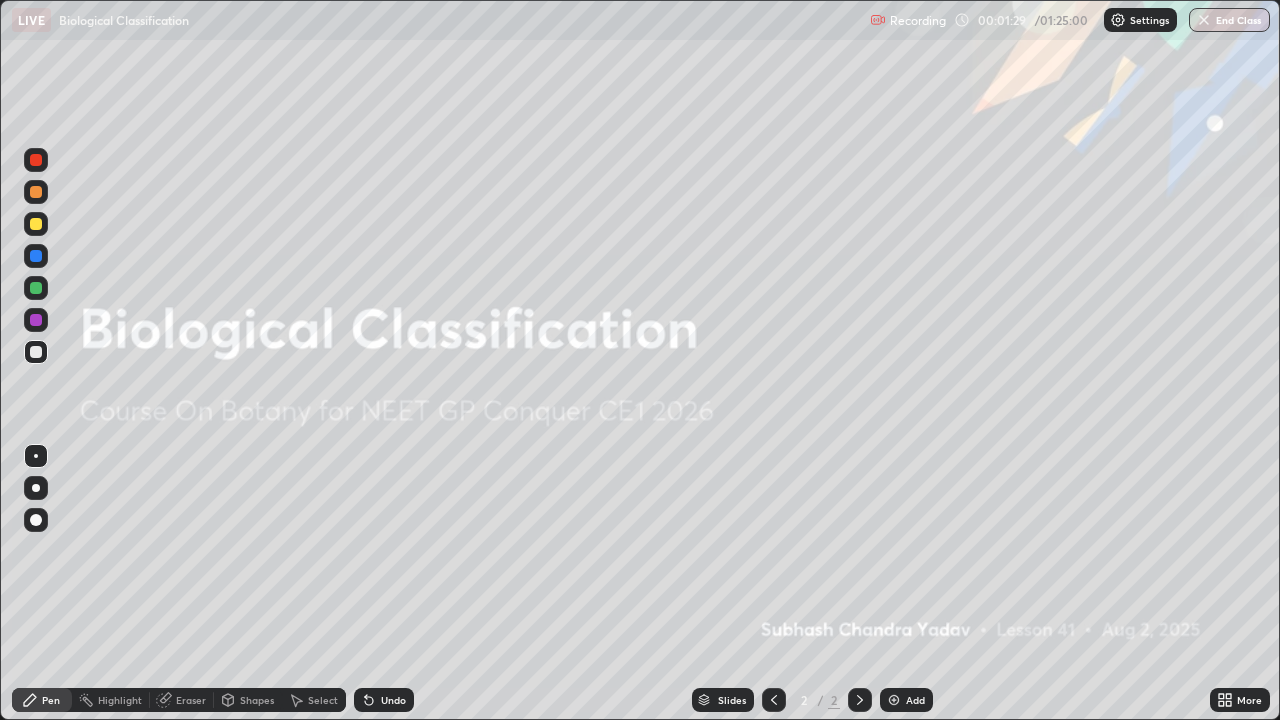 click at bounding box center [894, 700] 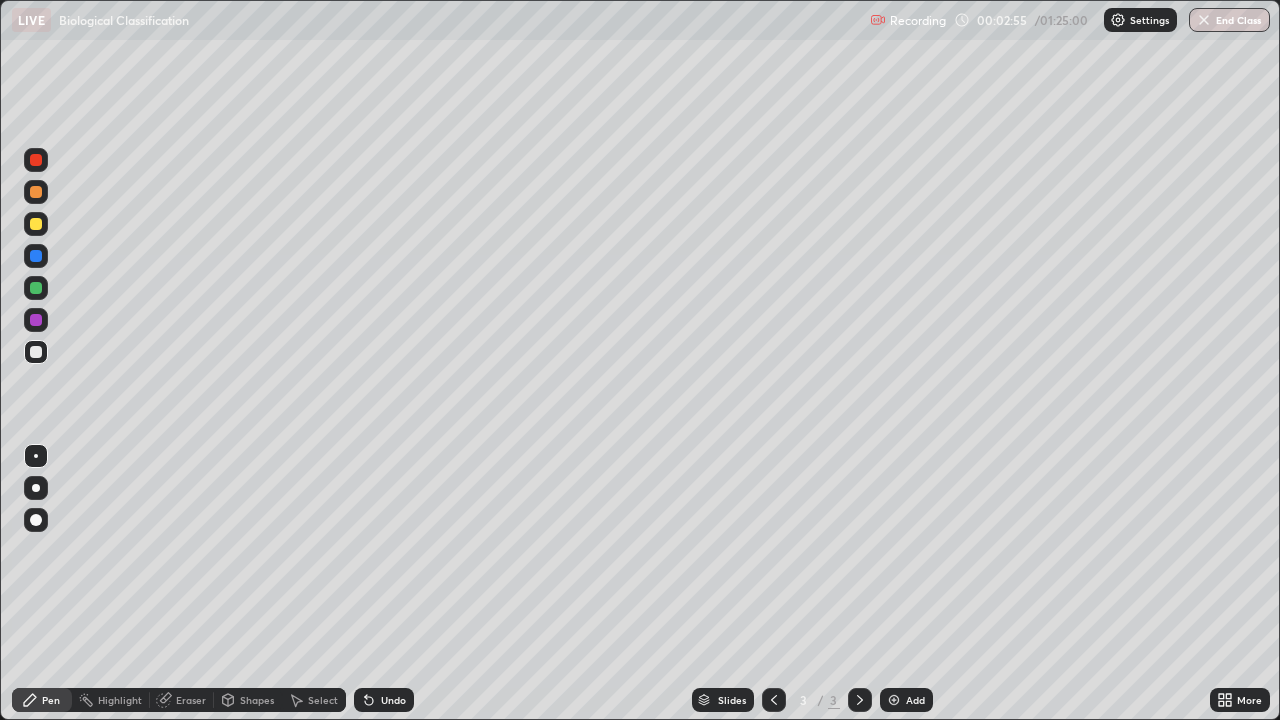 click 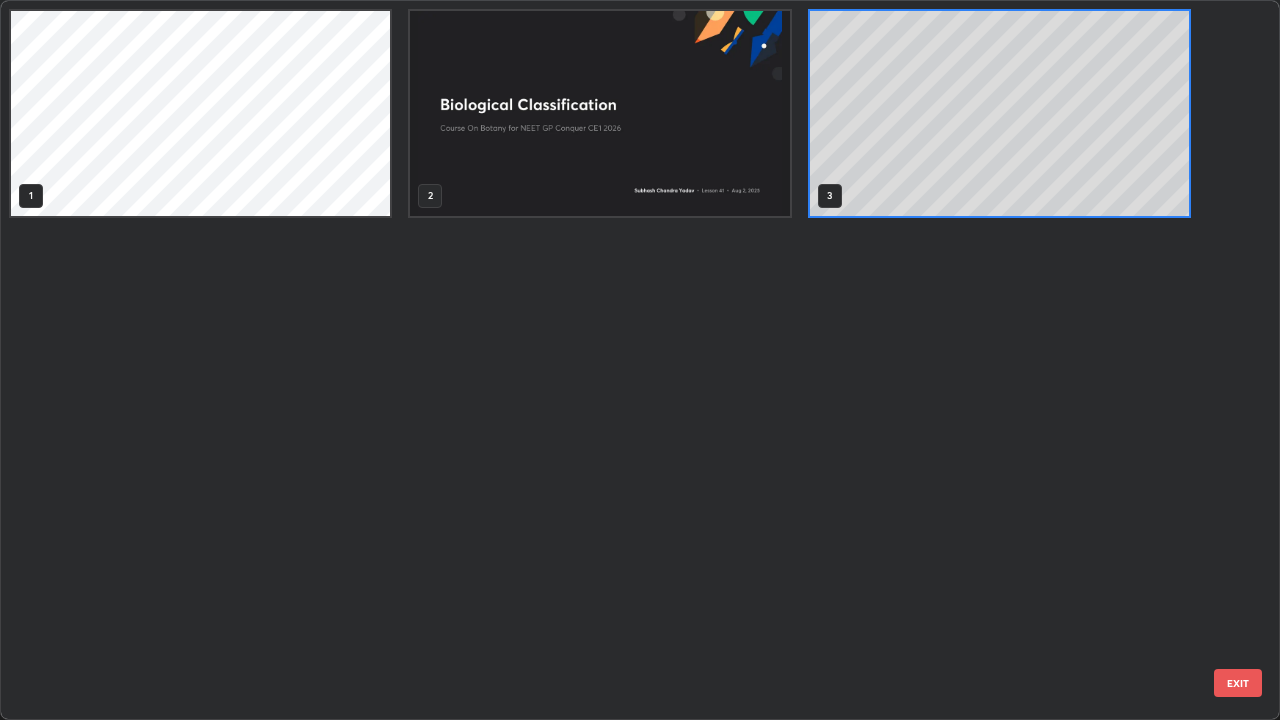 scroll, scrollTop: 7, scrollLeft: 11, axis: both 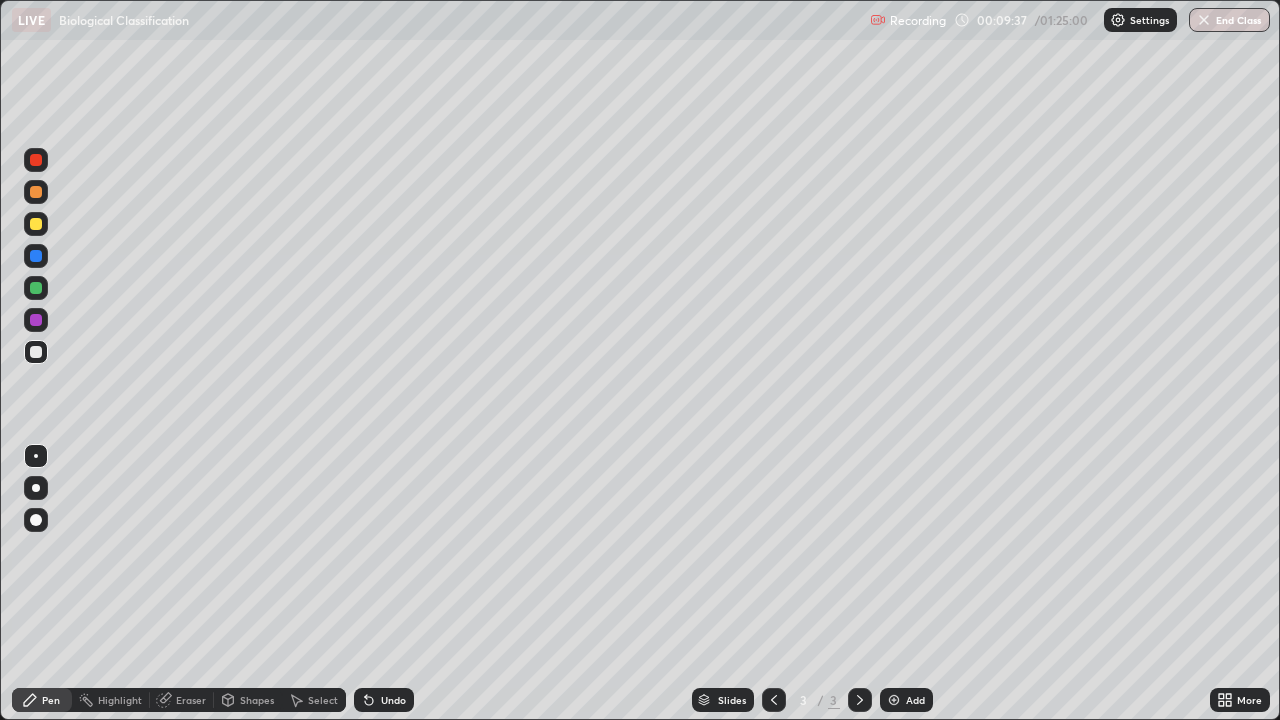 click at bounding box center (894, 700) 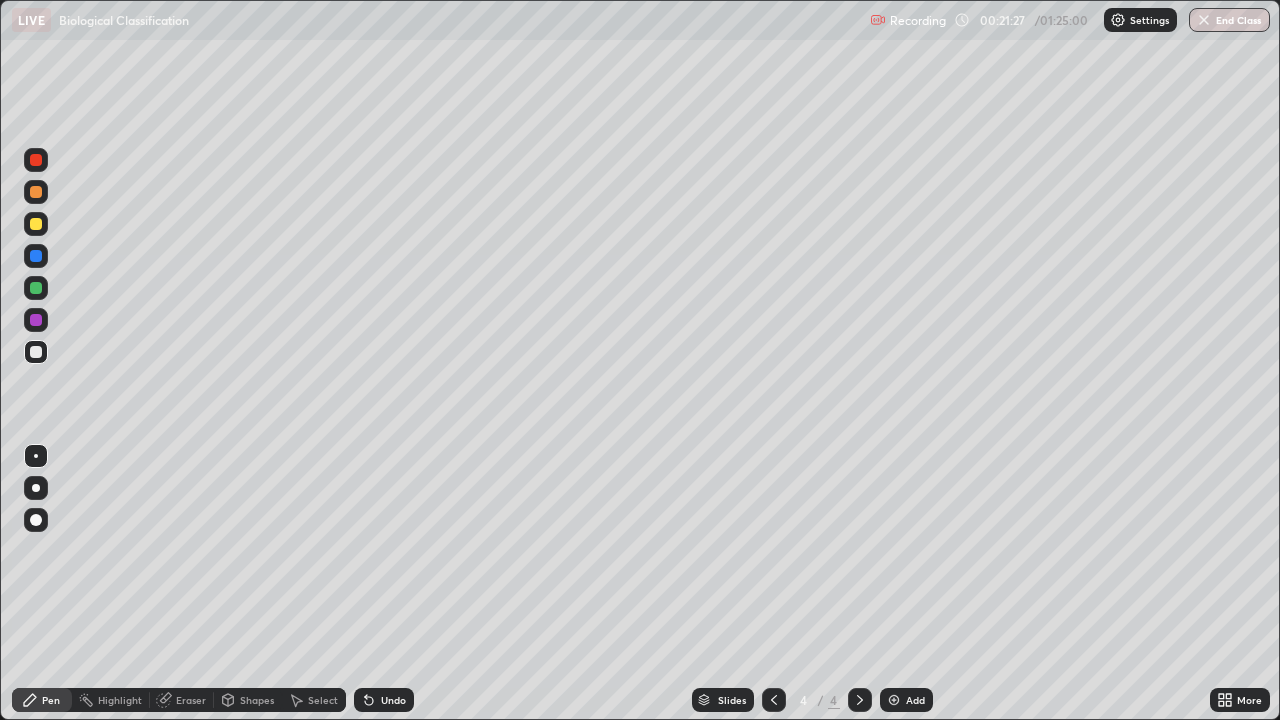 click at bounding box center [894, 700] 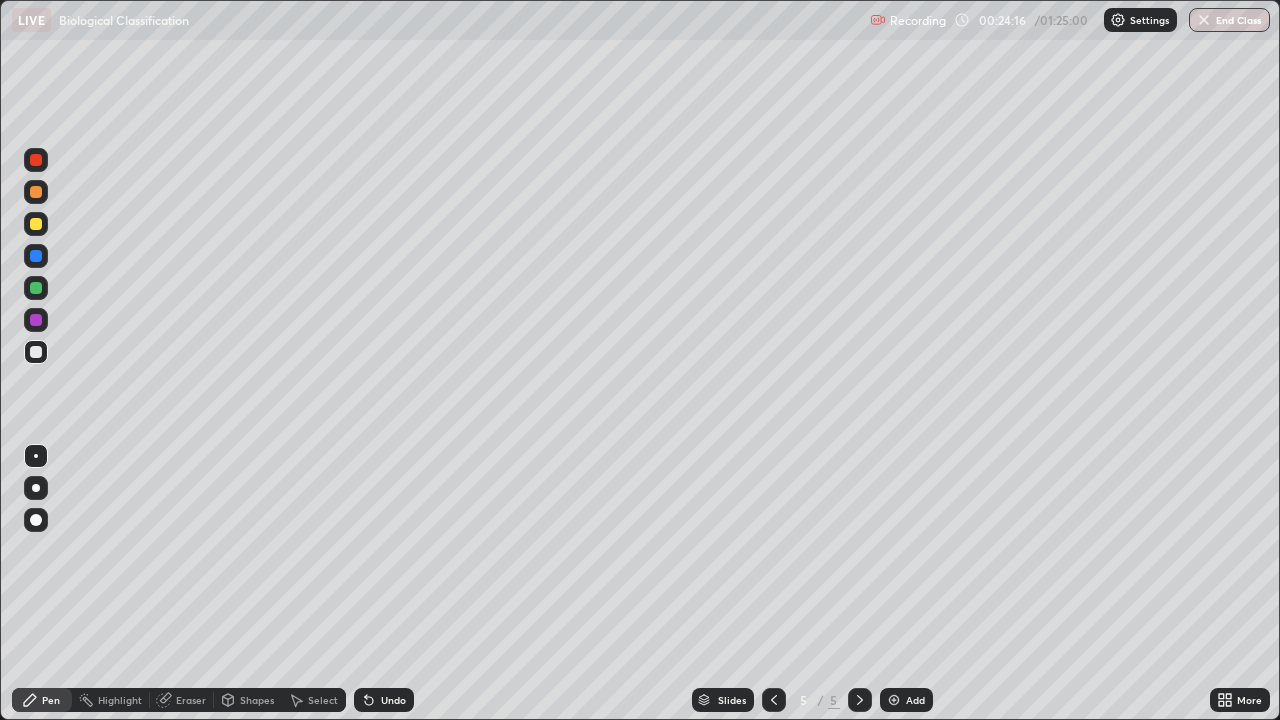 click at bounding box center (894, 700) 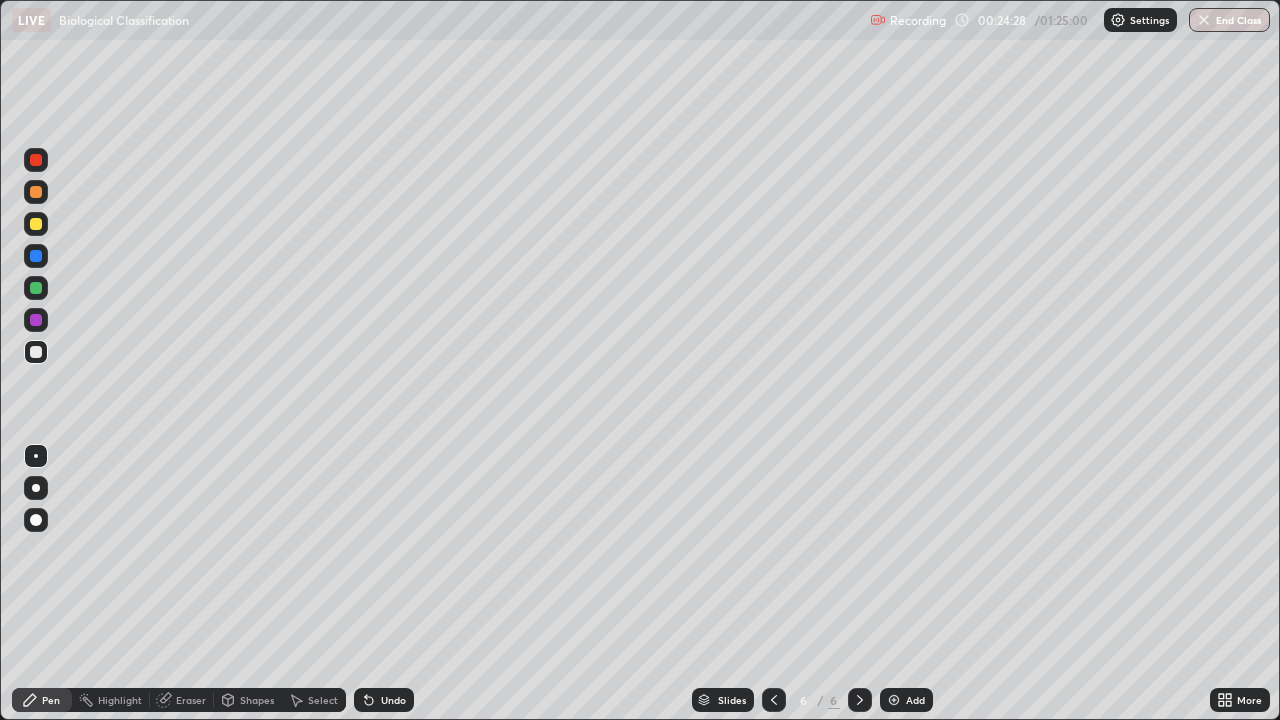 click on "Eraser" at bounding box center (191, 700) 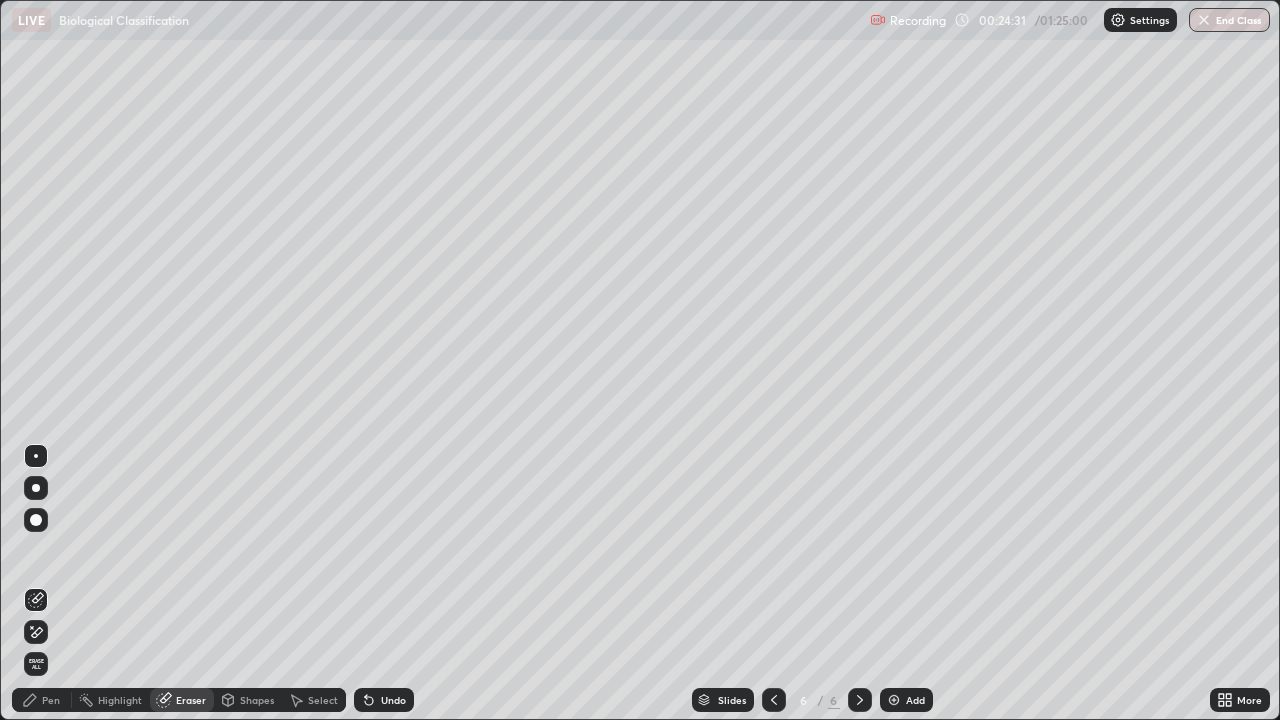 click on "Pen" at bounding box center (42, 700) 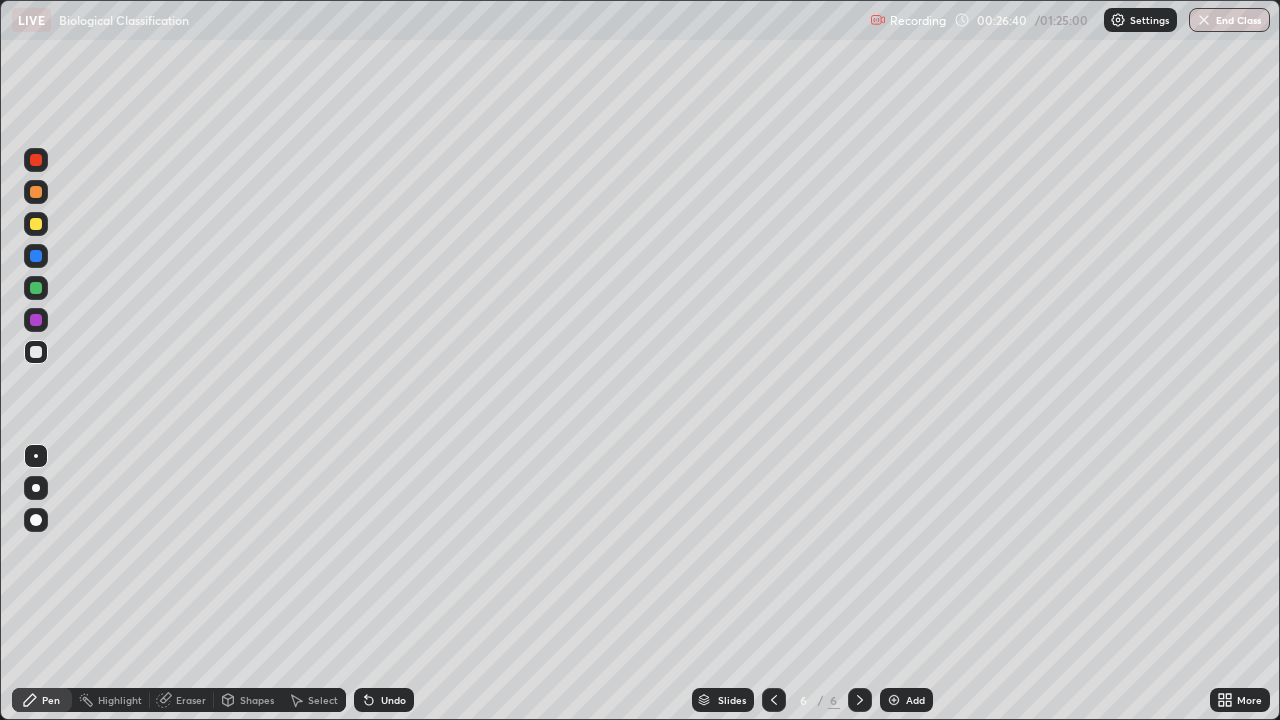 click at bounding box center [894, 700] 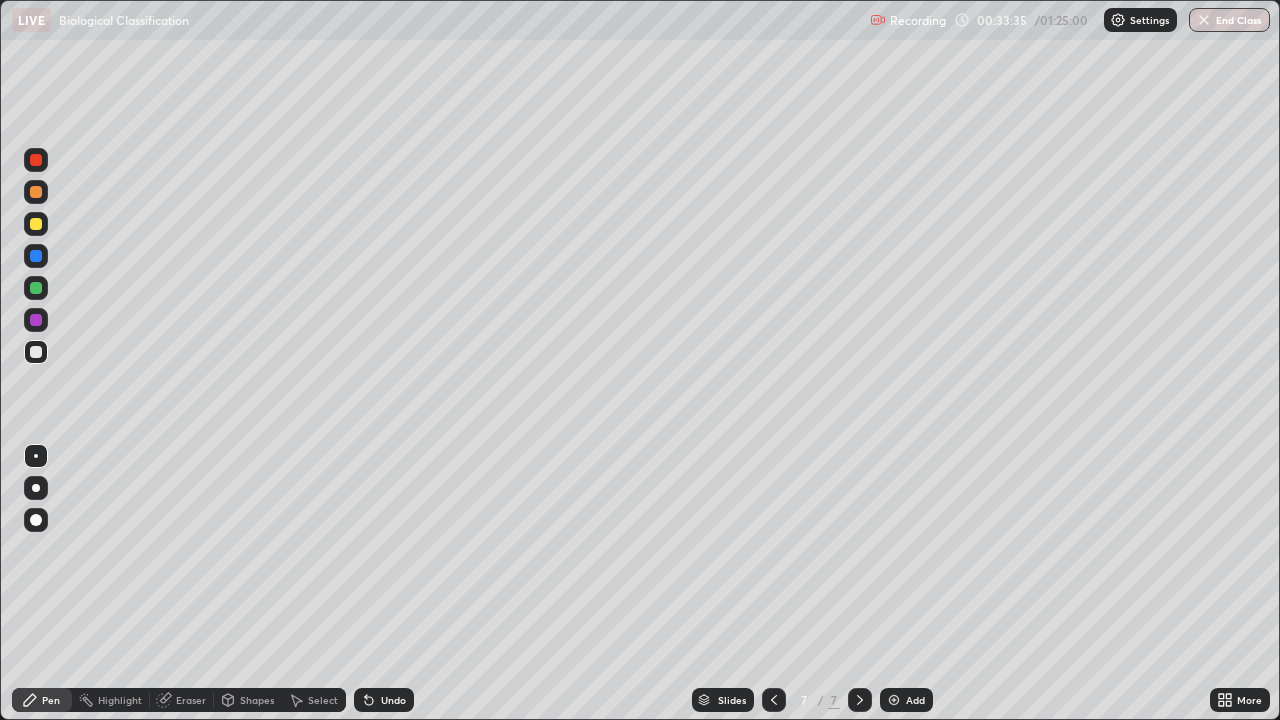 click at bounding box center [894, 700] 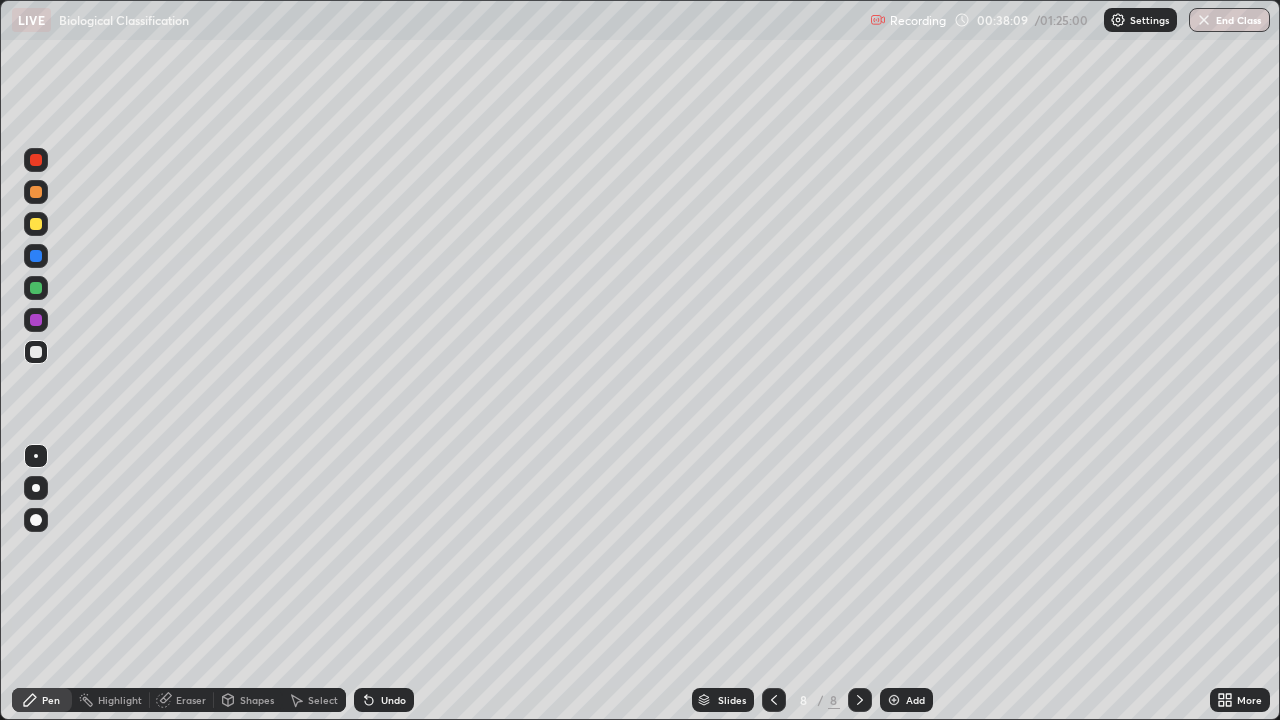click at bounding box center (894, 700) 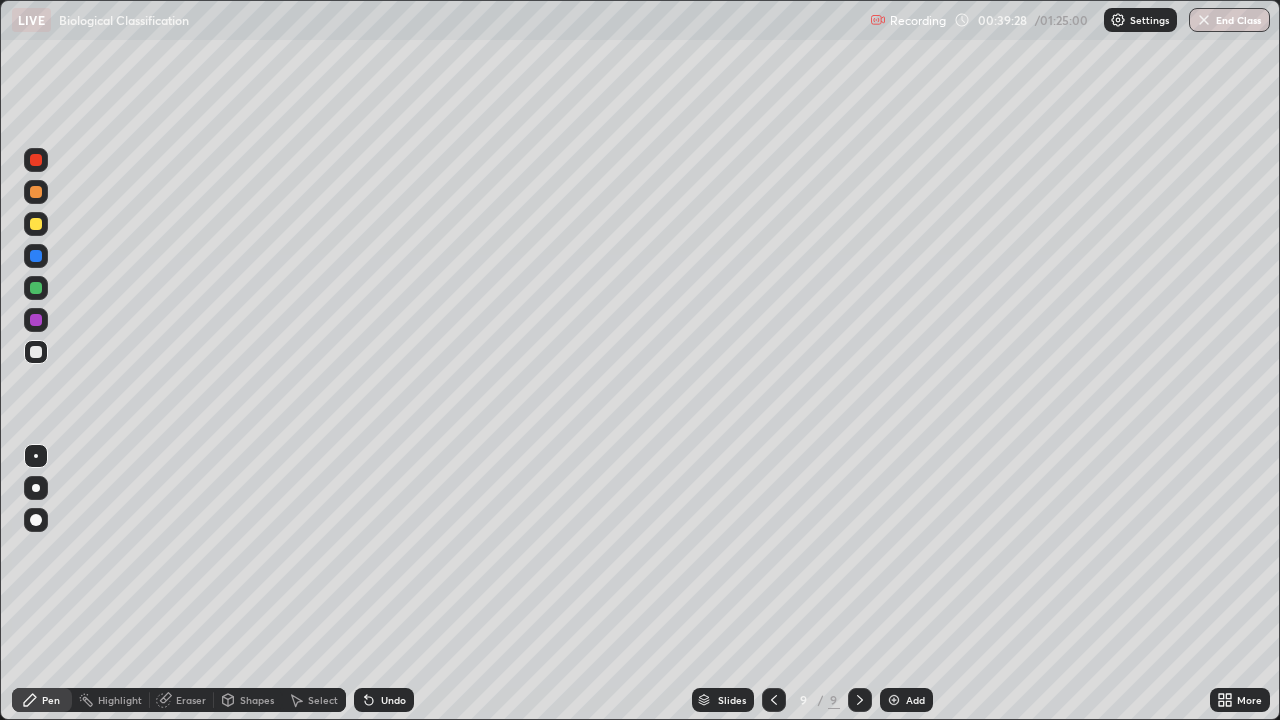 click at bounding box center (894, 700) 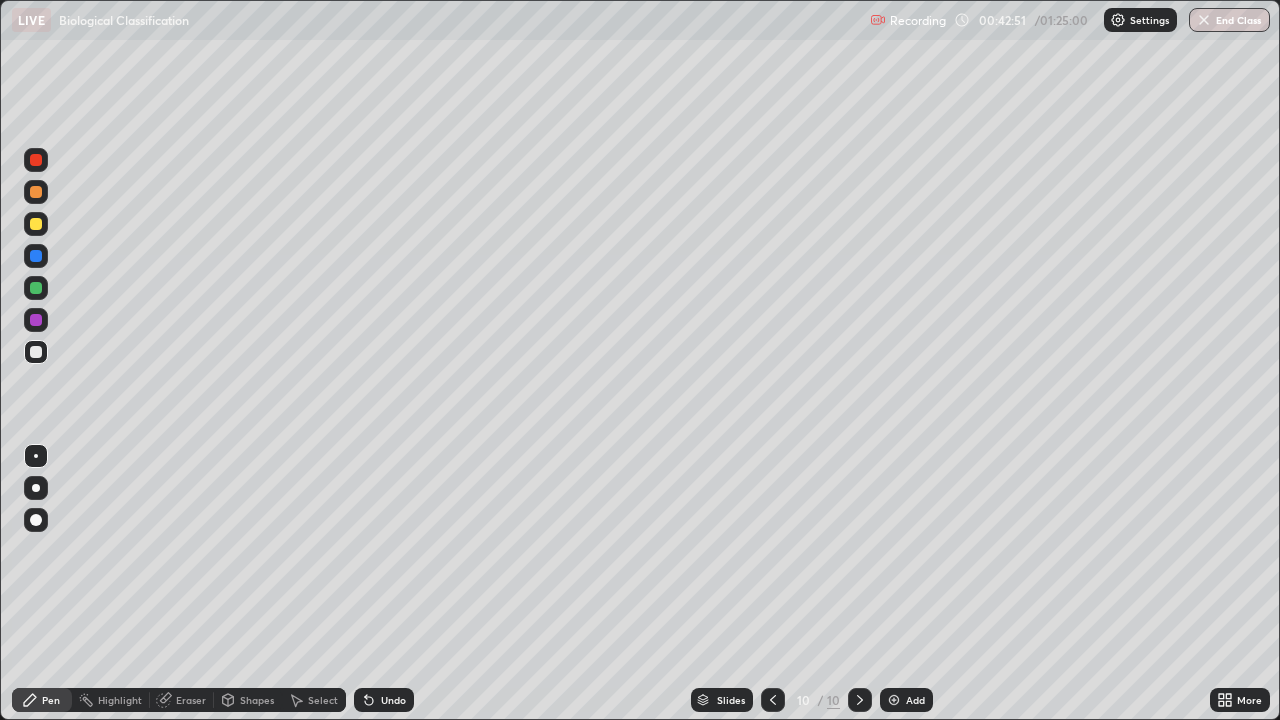 click at bounding box center (36, 288) 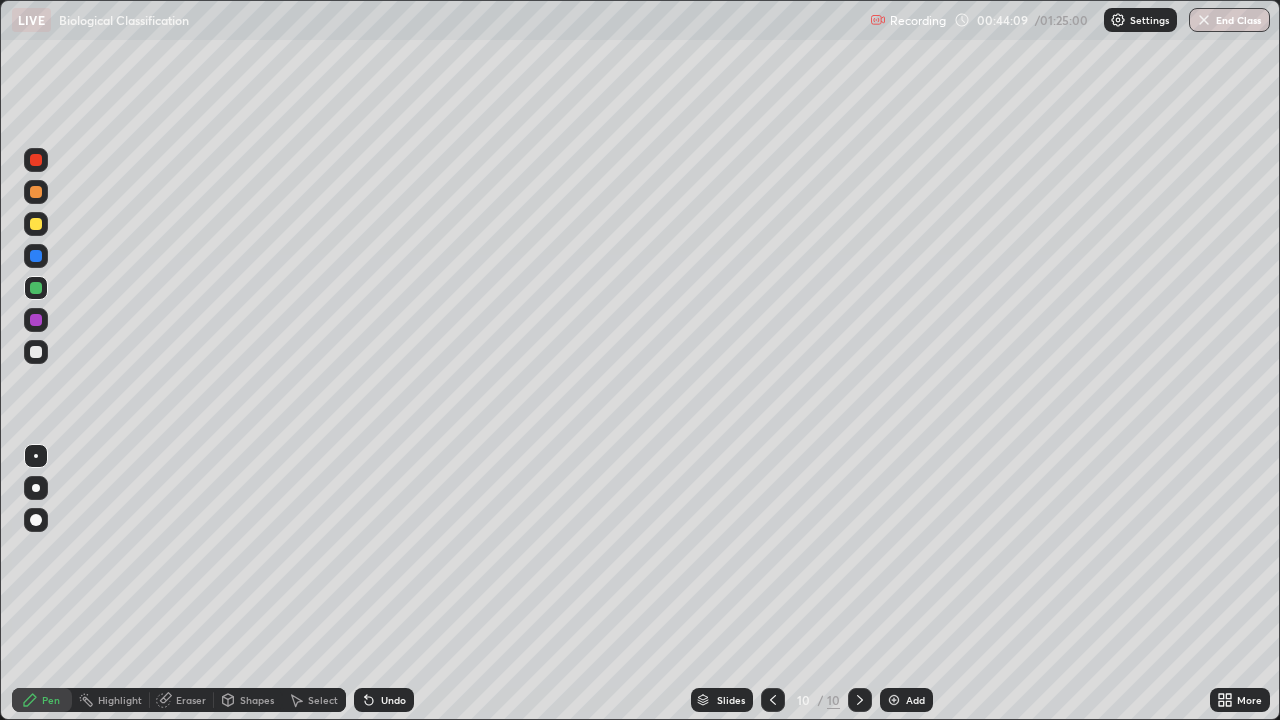click at bounding box center (36, 352) 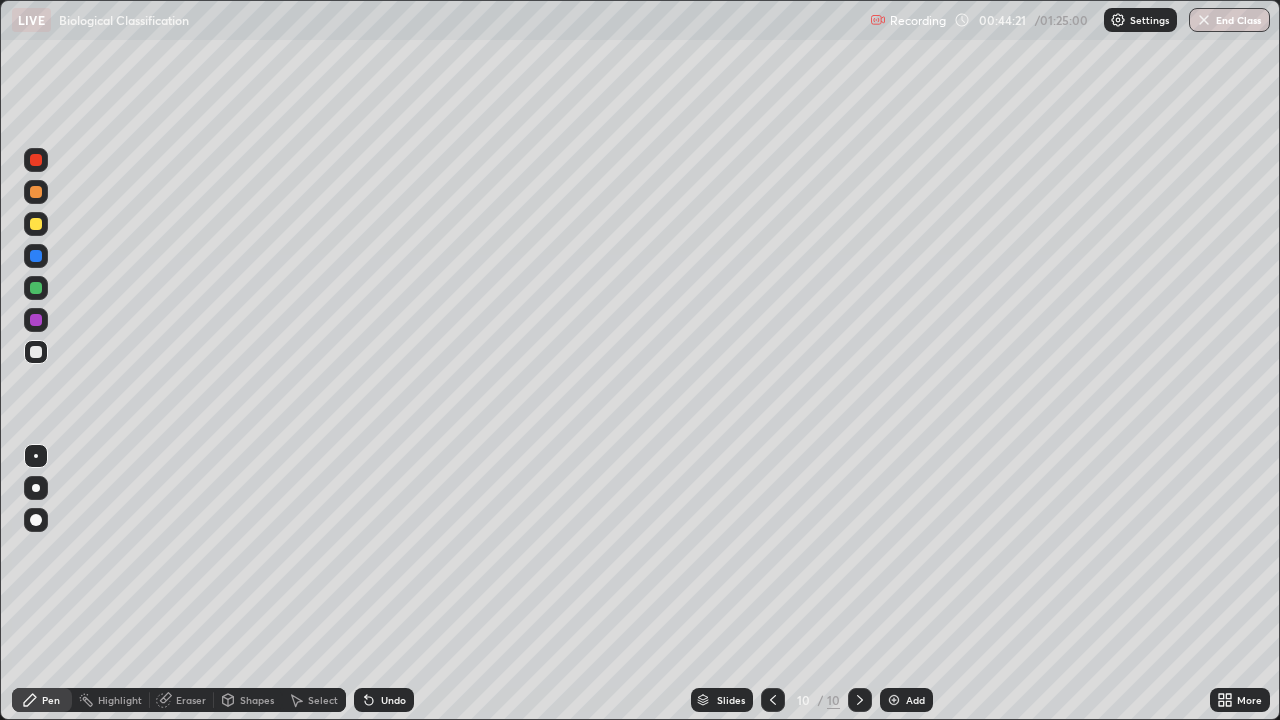 click at bounding box center [36, 288] 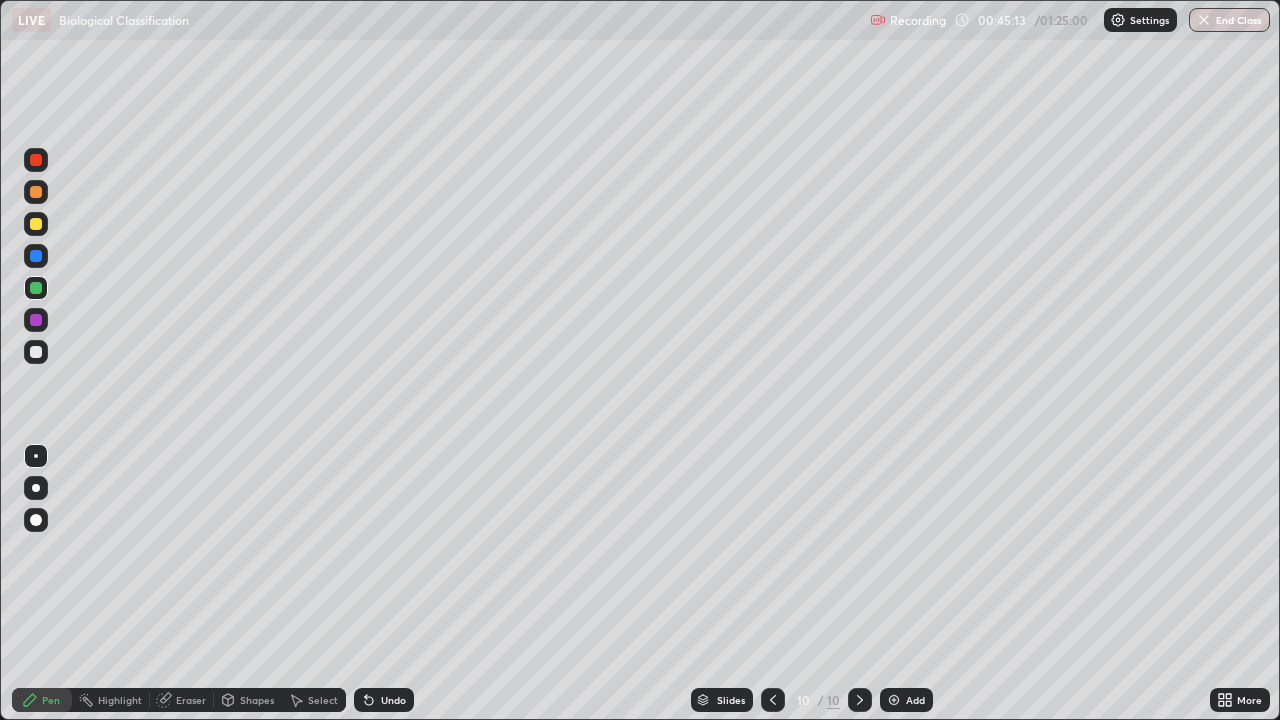 click at bounding box center (894, 700) 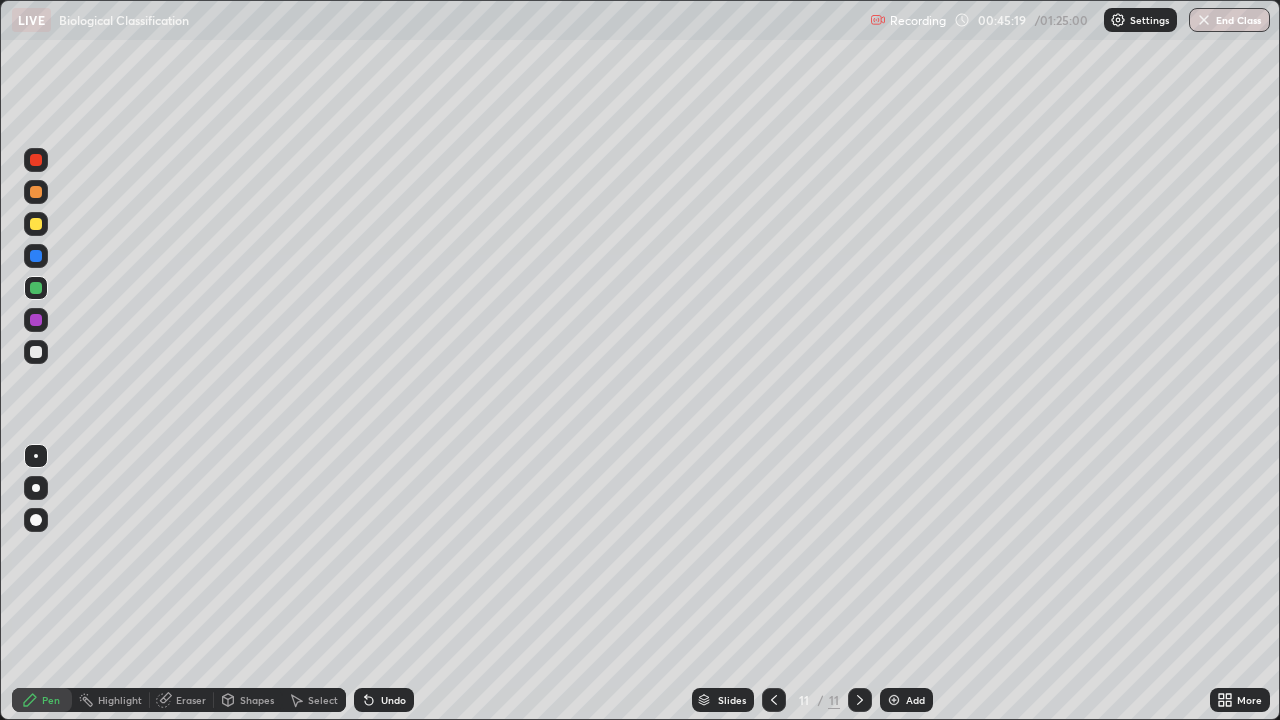 click at bounding box center [36, 352] 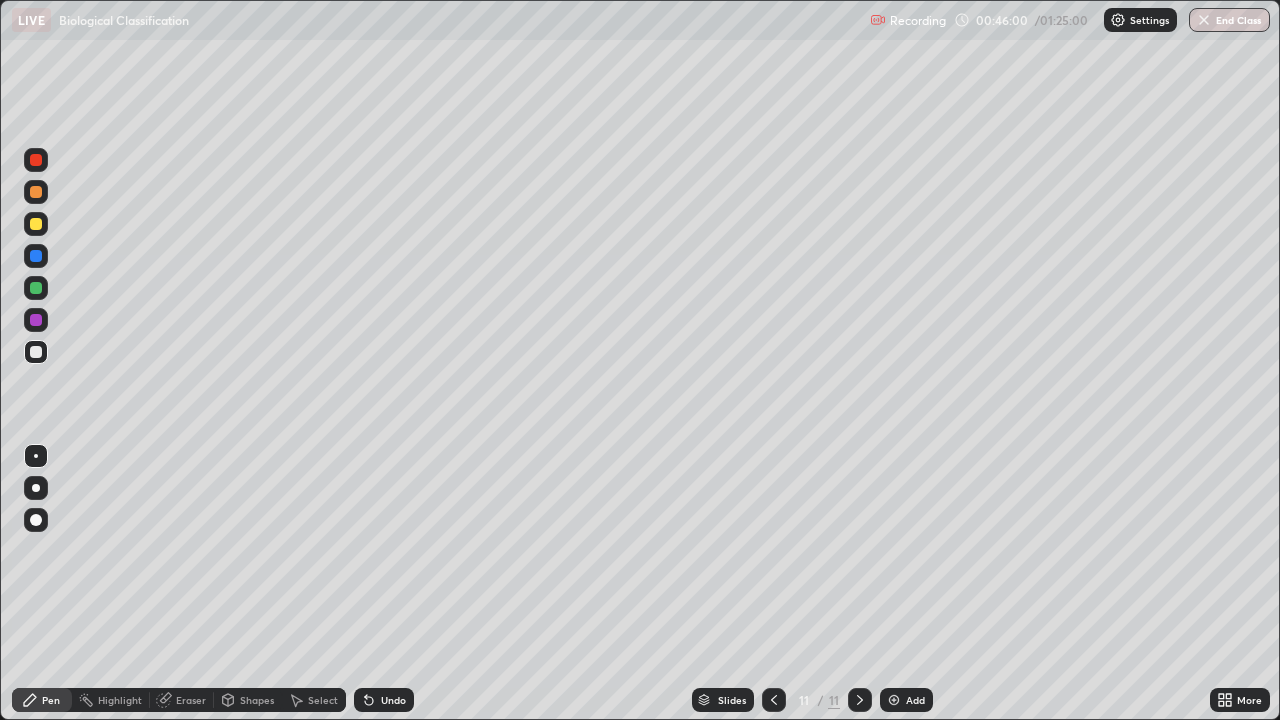 click at bounding box center (36, 288) 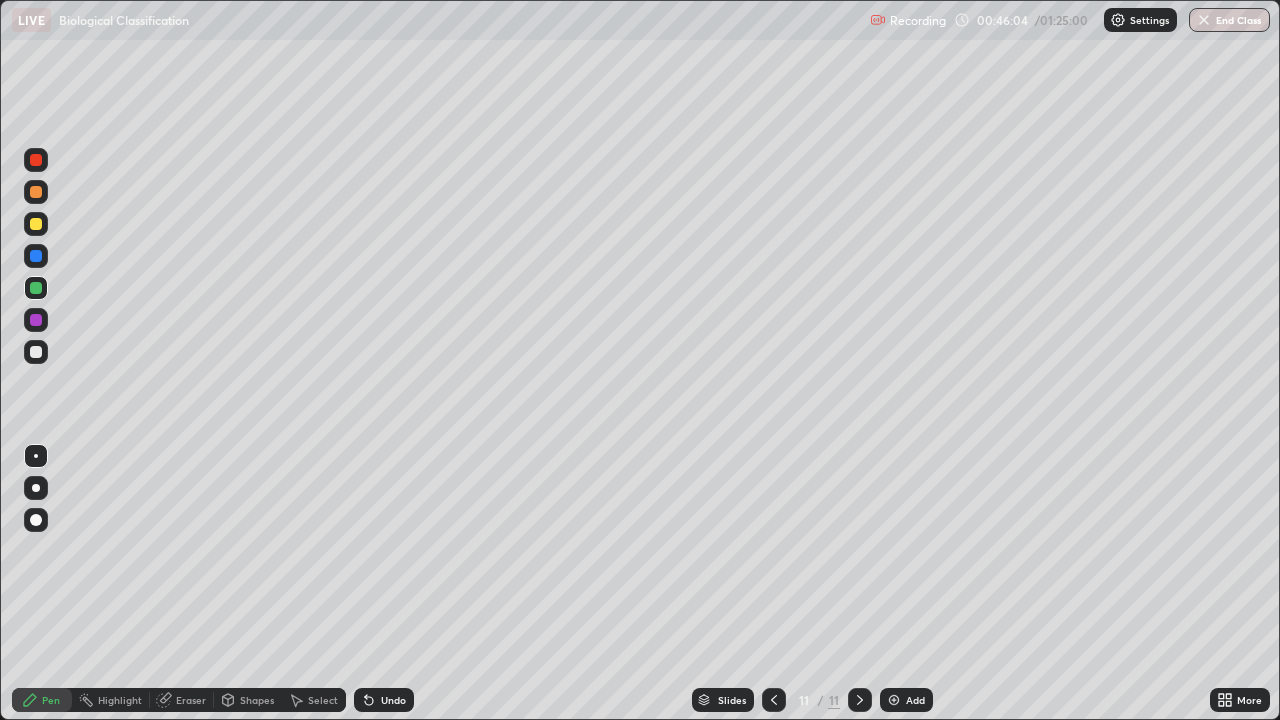 click at bounding box center [36, 352] 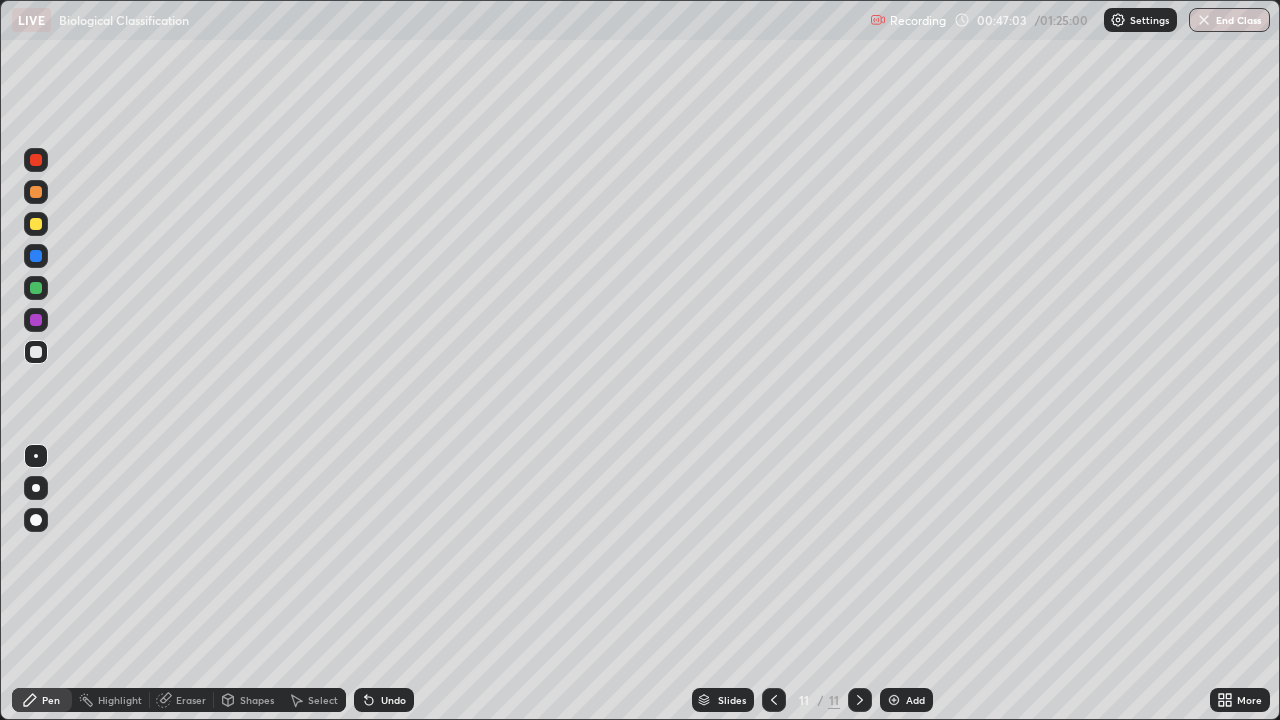 click at bounding box center (36, 288) 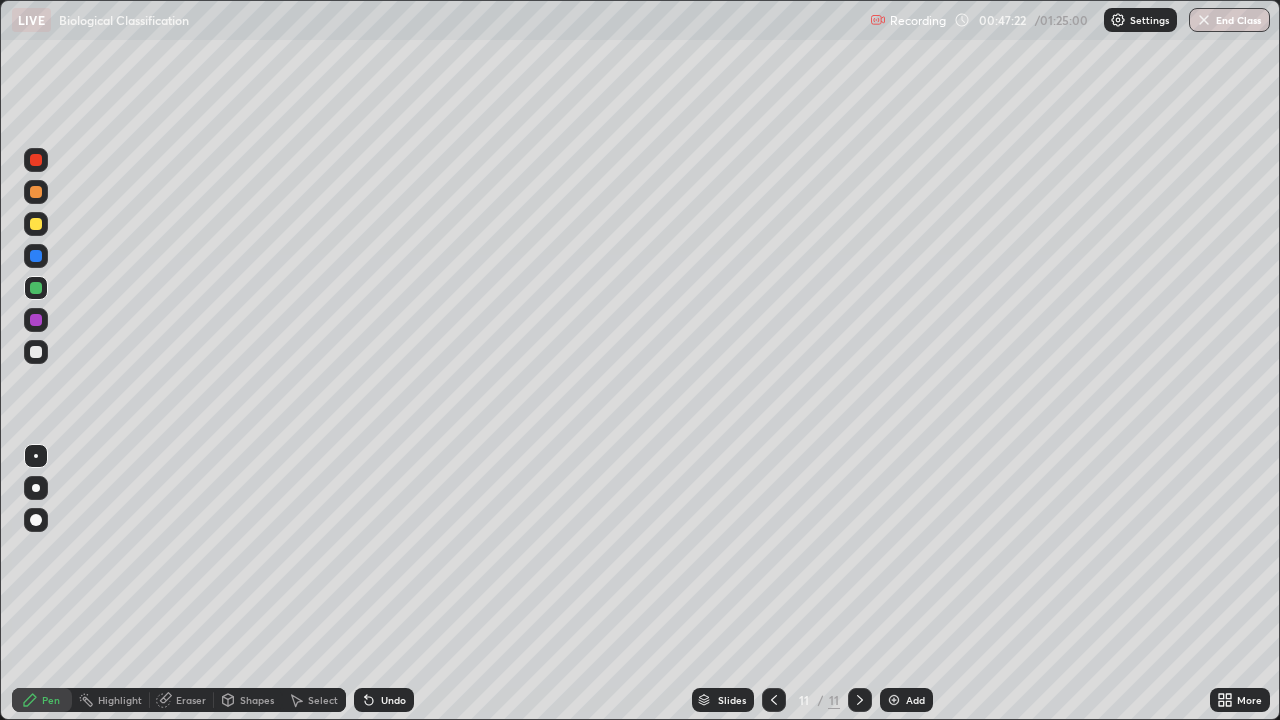 click at bounding box center [36, 352] 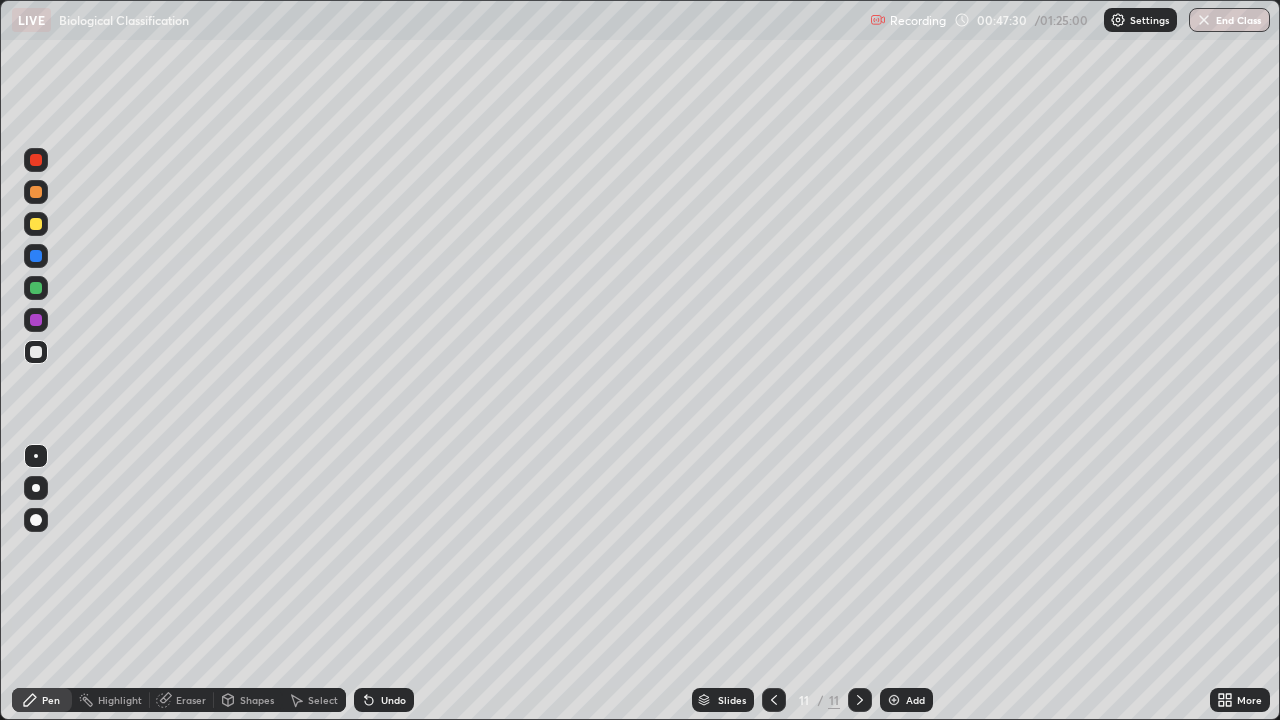 click at bounding box center [36, 160] 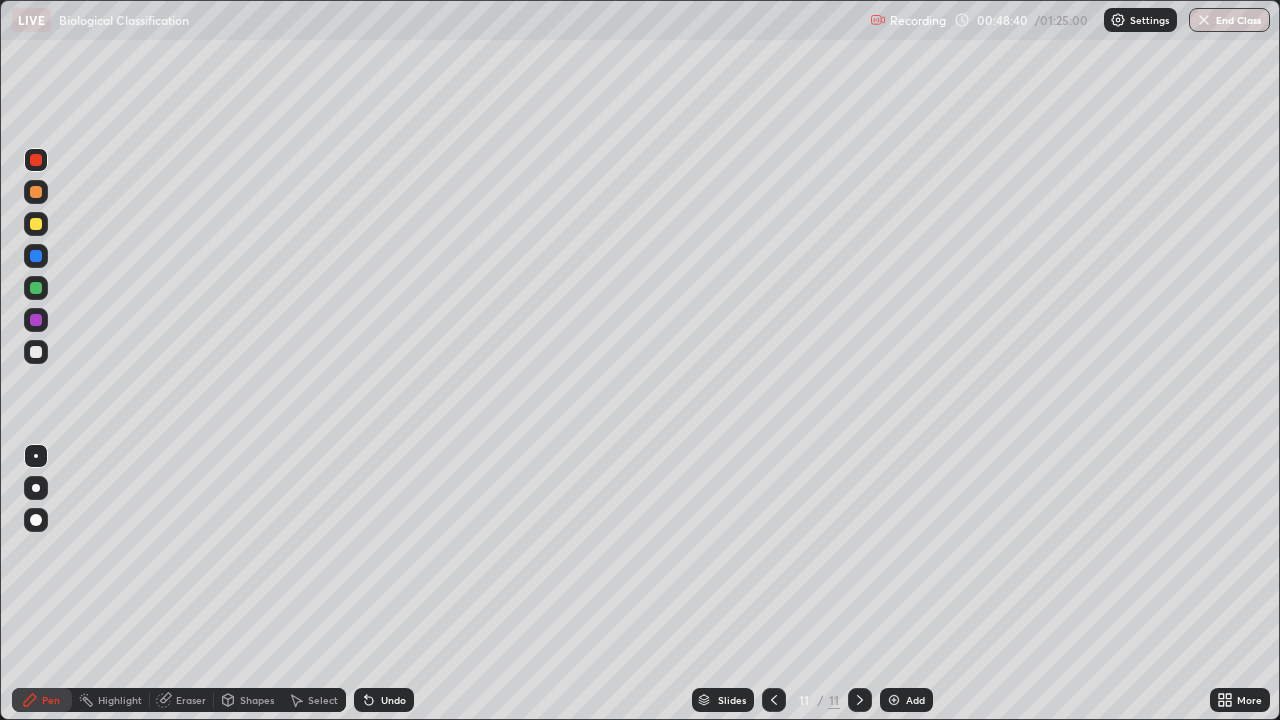 click at bounding box center [36, 288] 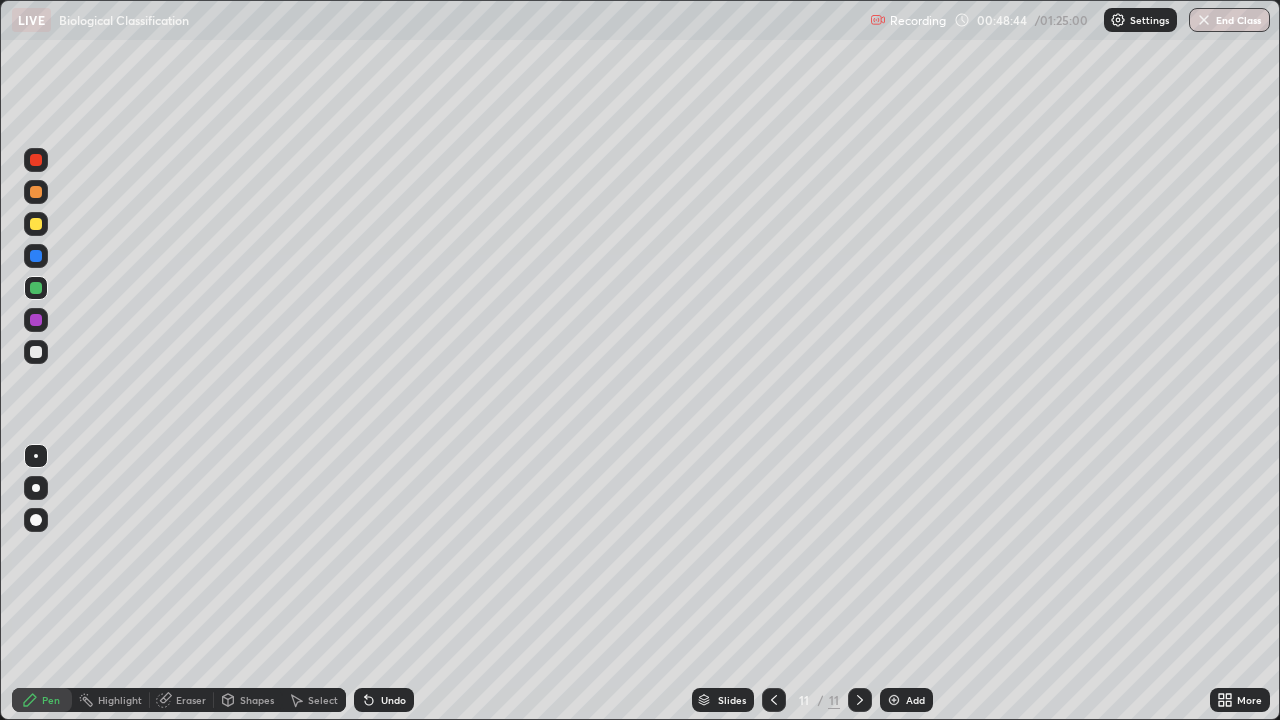 click at bounding box center [36, 160] 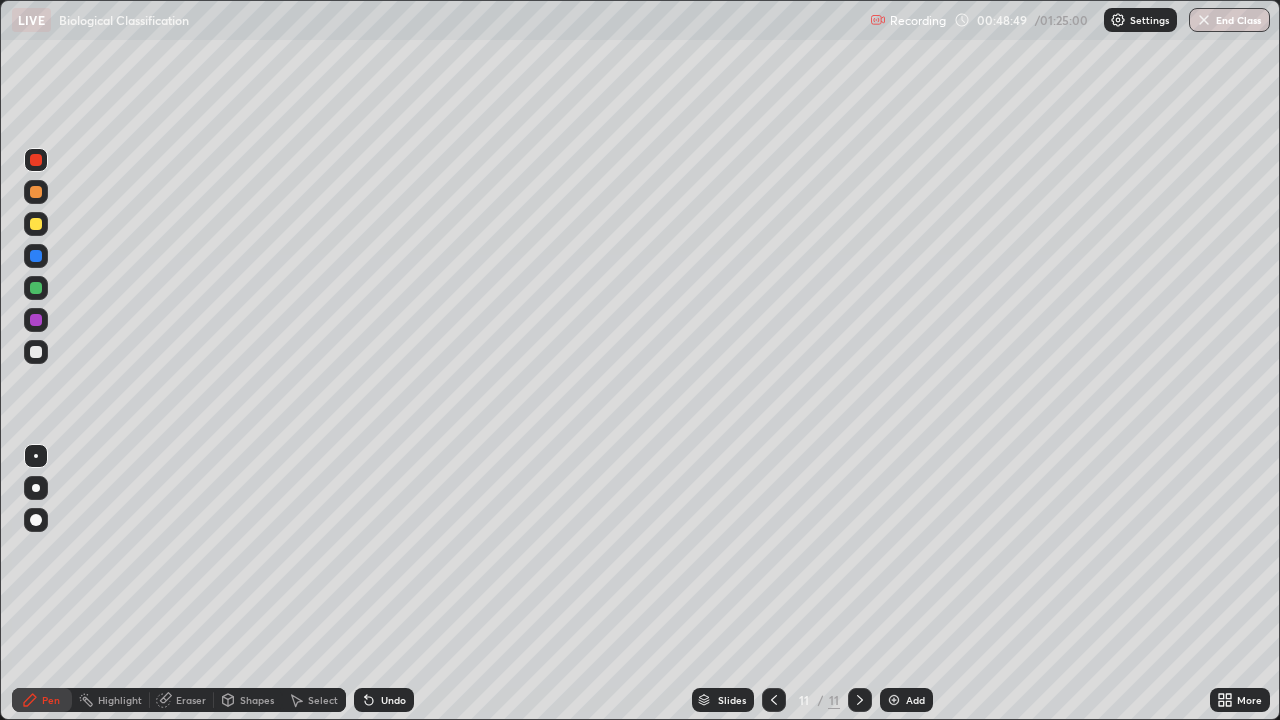 click at bounding box center (36, 352) 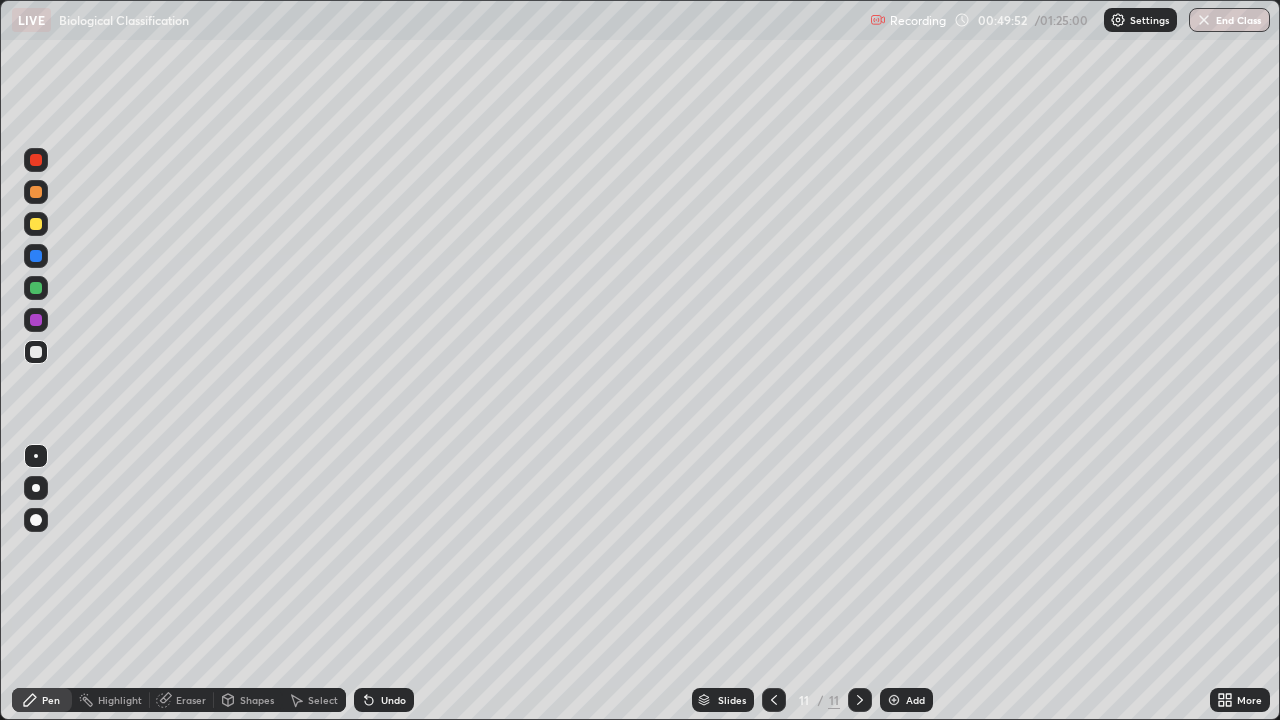 click at bounding box center [36, 288] 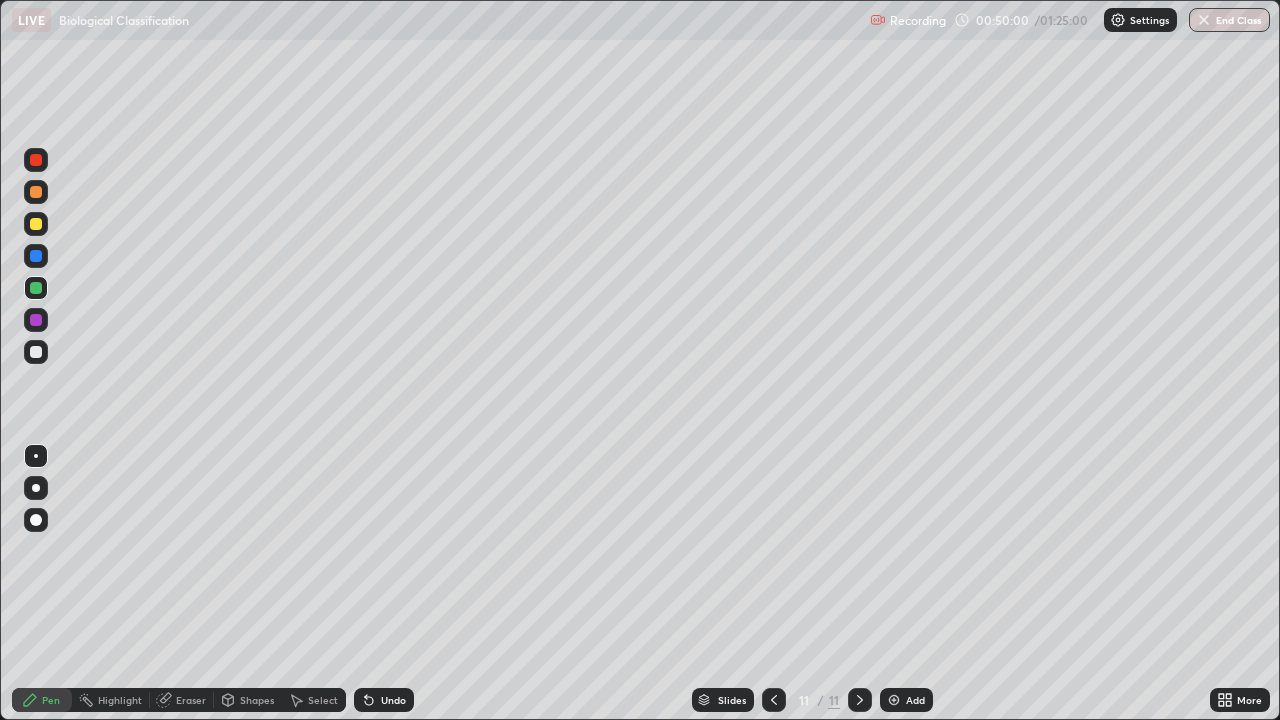 click at bounding box center (36, 160) 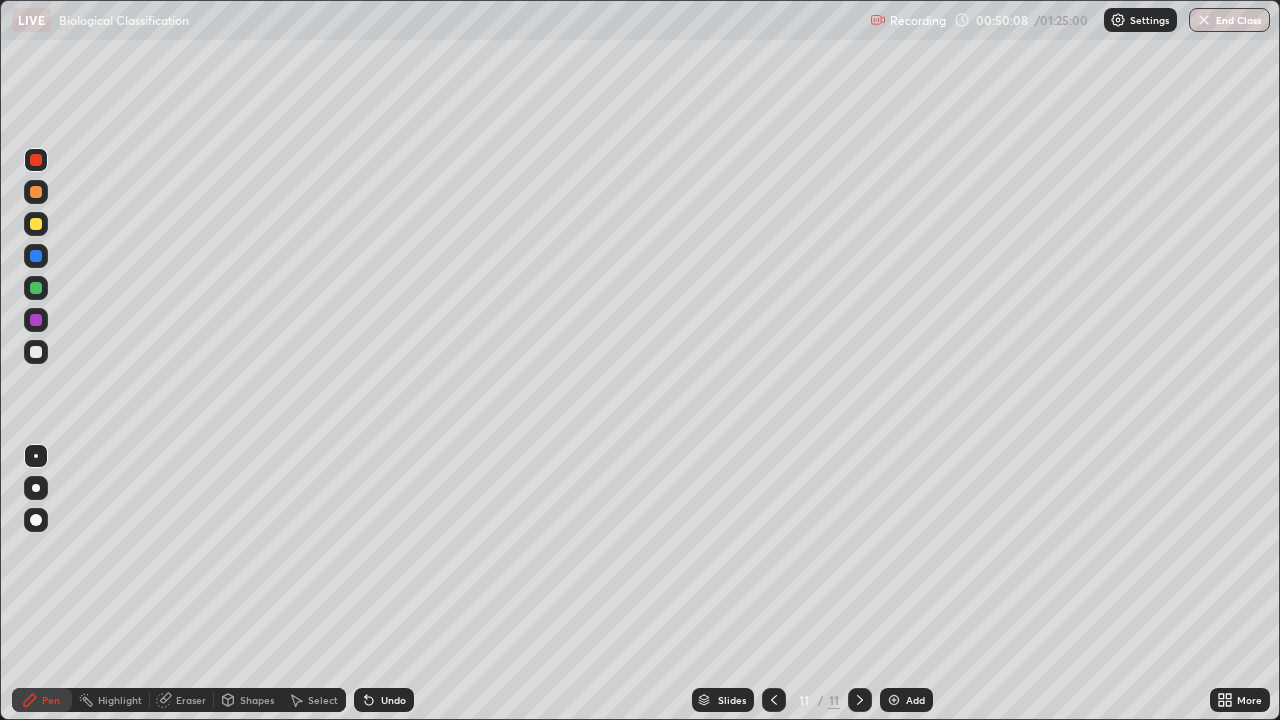 click at bounding box center [36, 256] 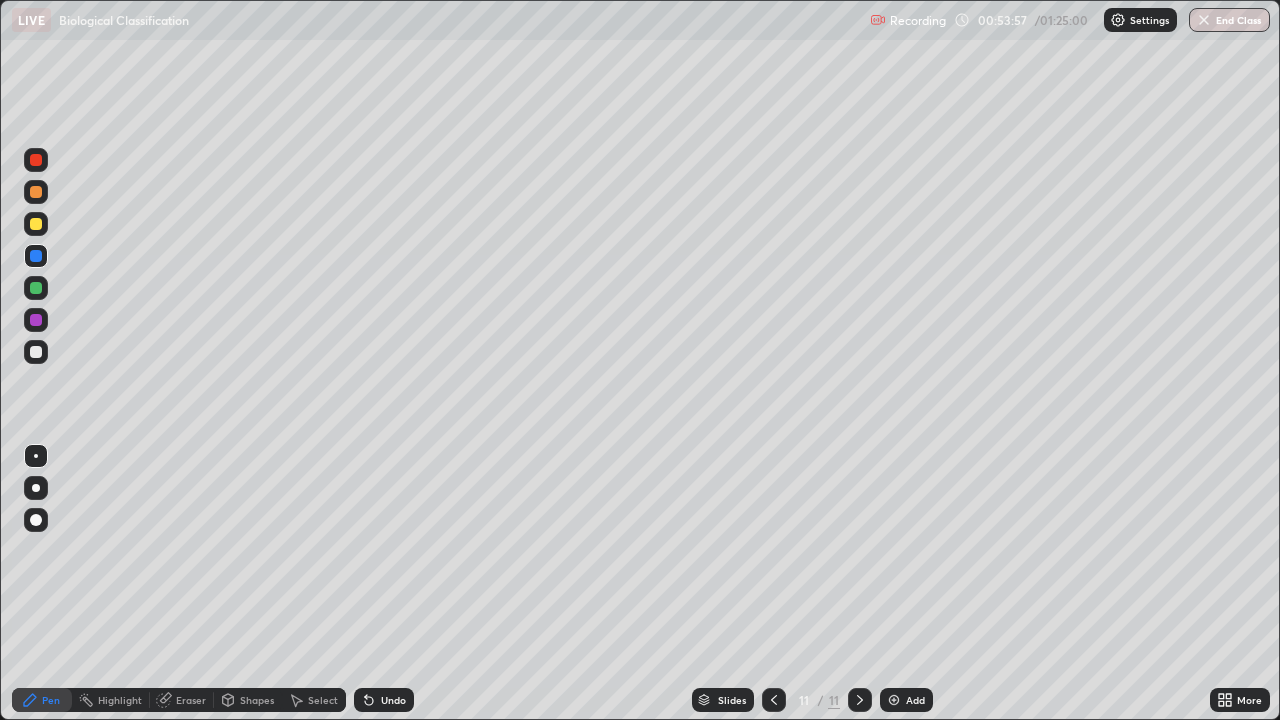 click at bounding box center (894, 700) 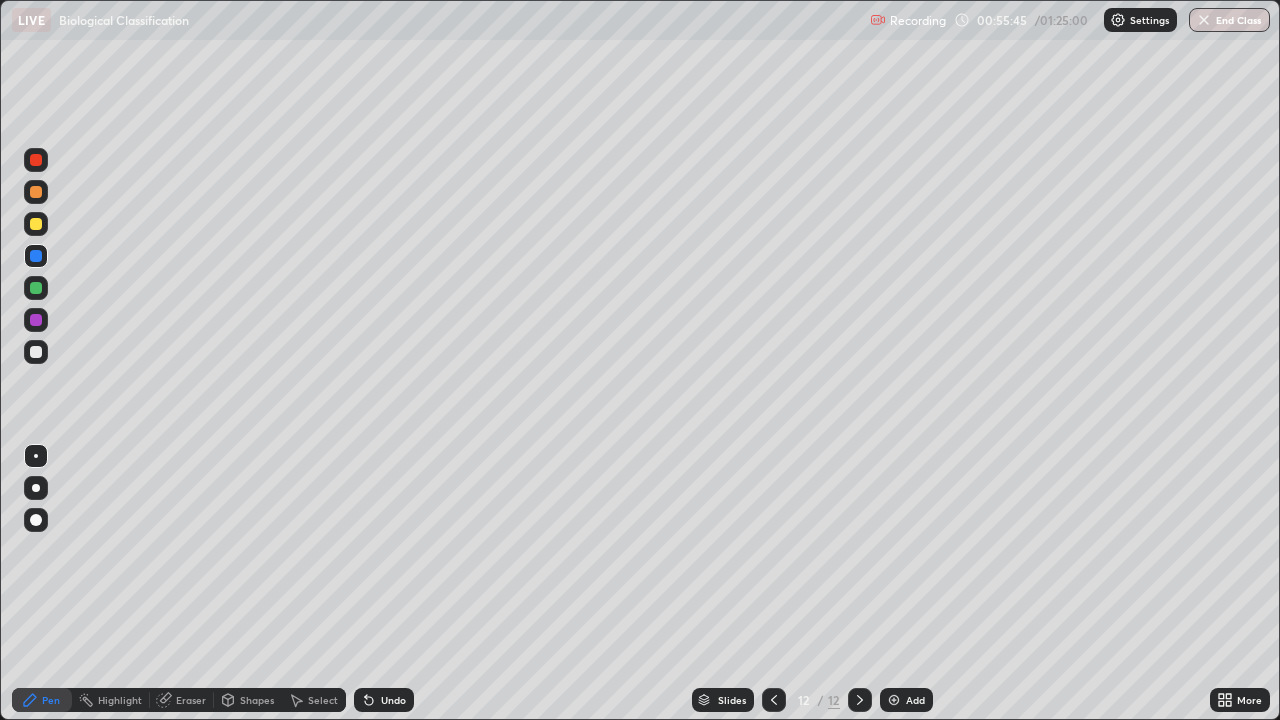 click at bounding box center (36, 320) 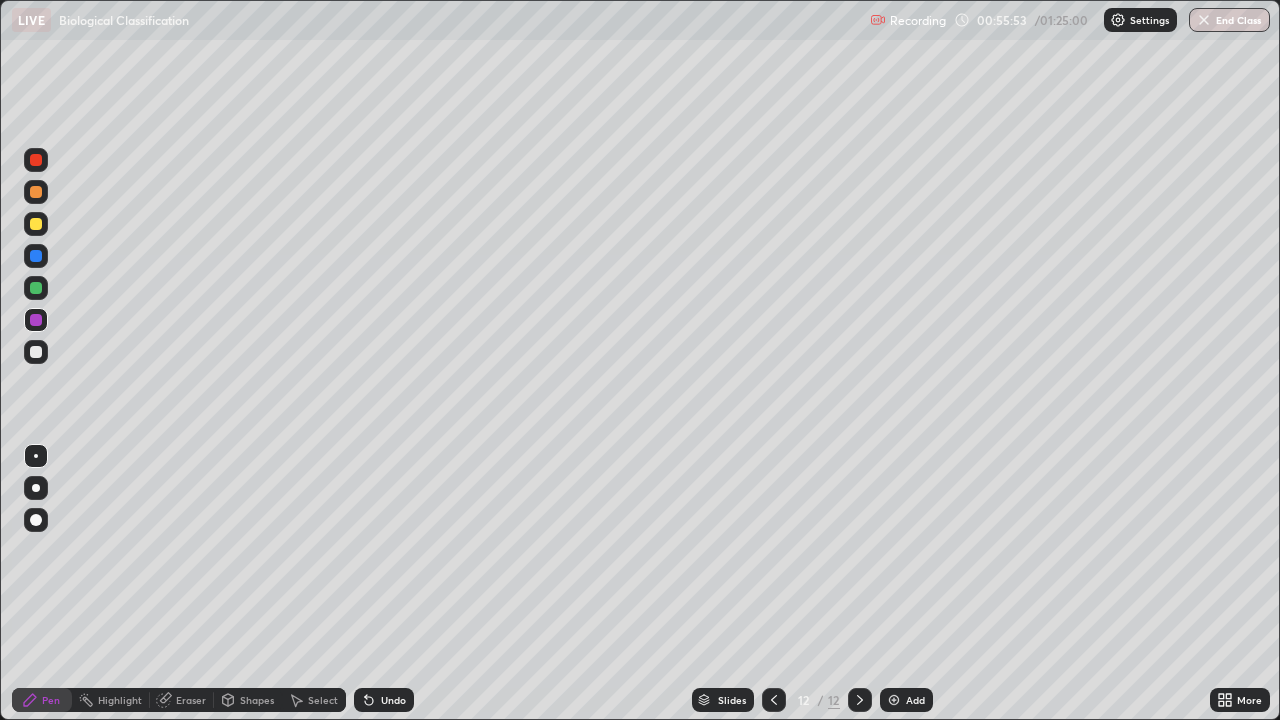 click at bounding box center [36, 160] 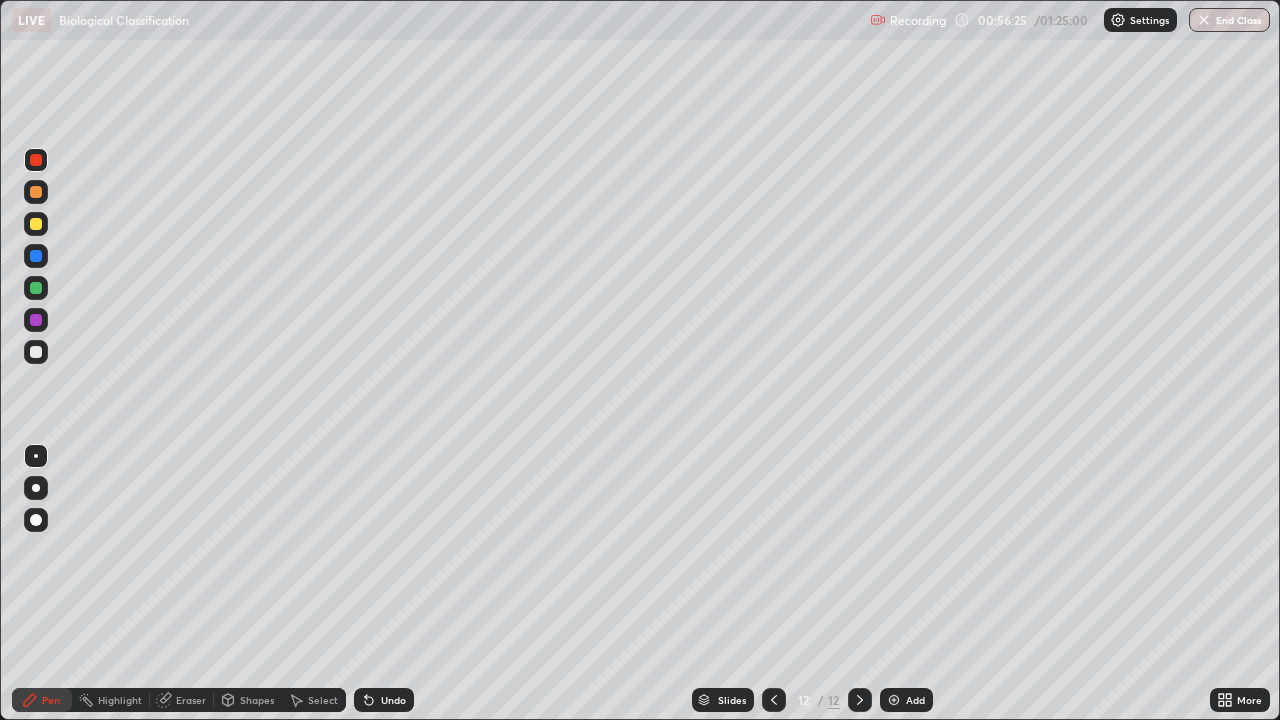 click at bounding box center (36, 256) 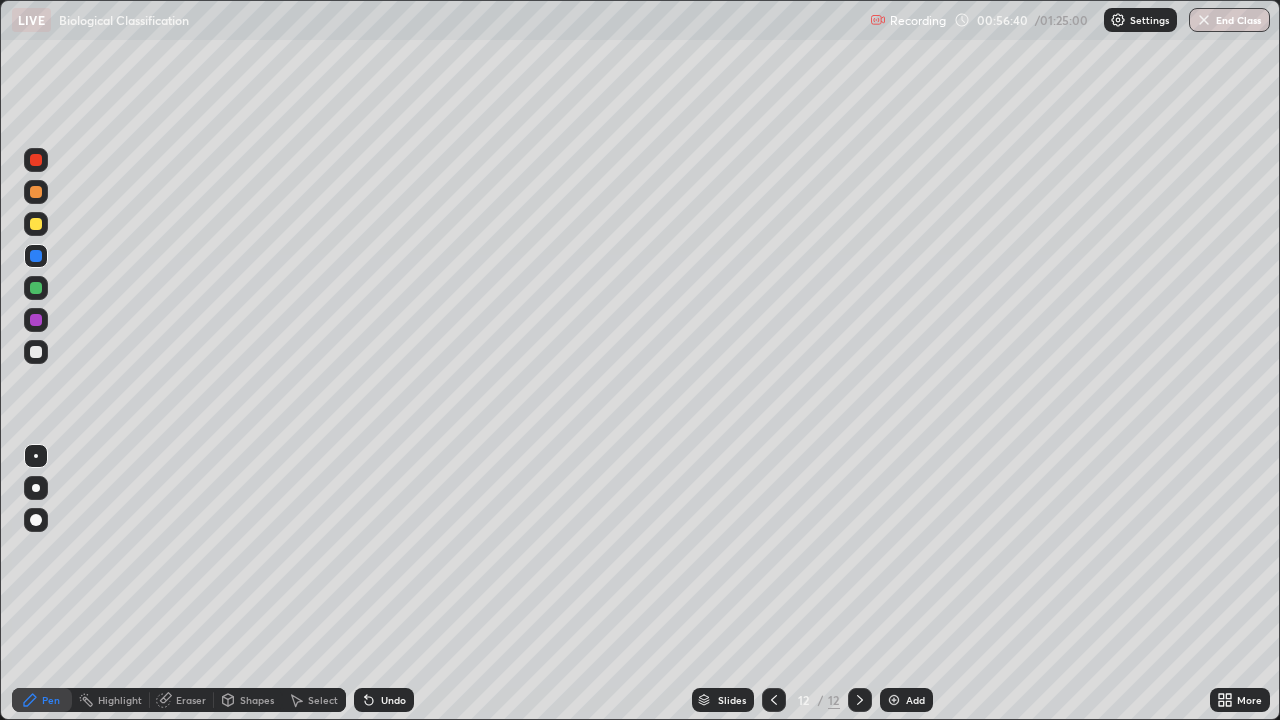 click on "Setting up your live class" at bounding box center (640, 360) 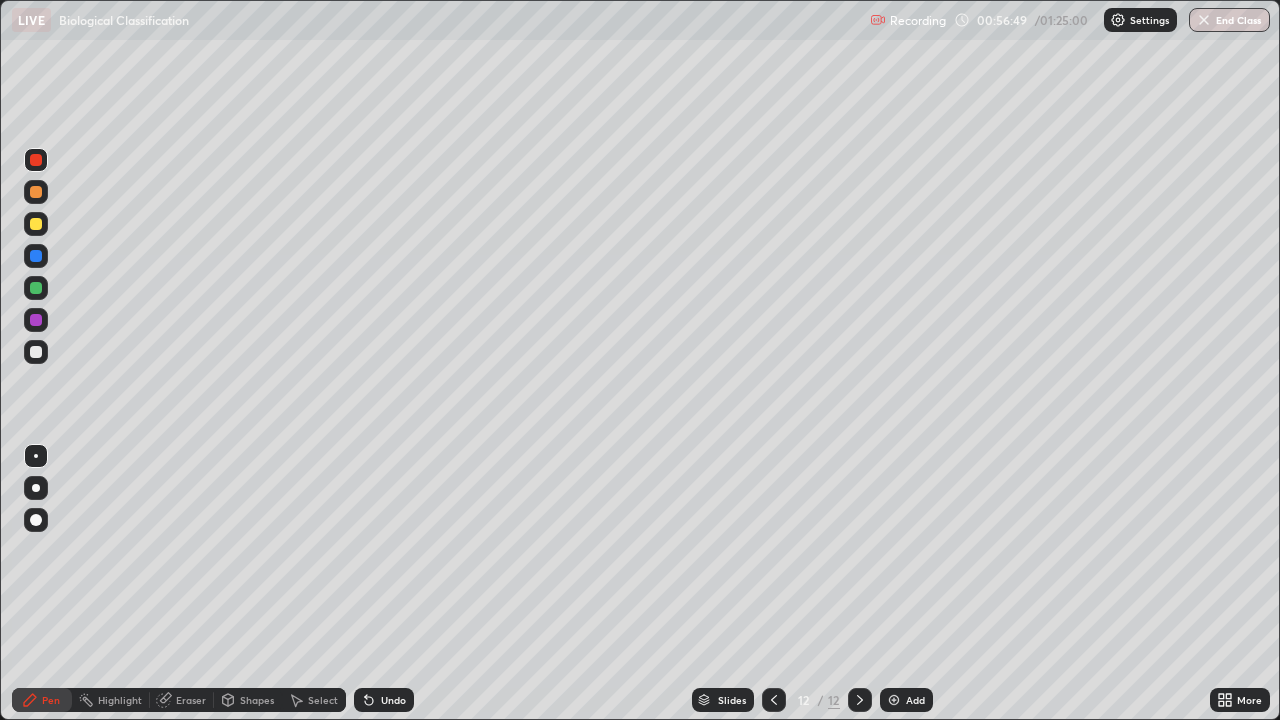click at bounding box center (36, 288) 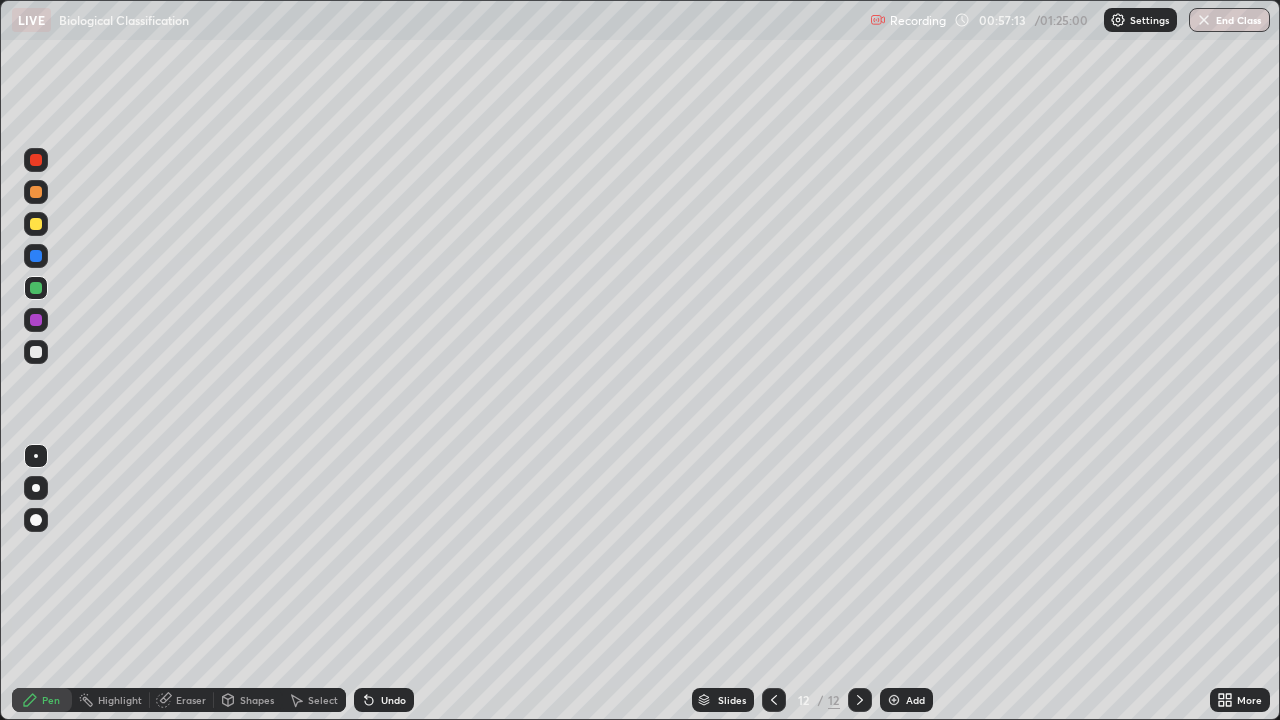 click at bounding box center (36, 352) 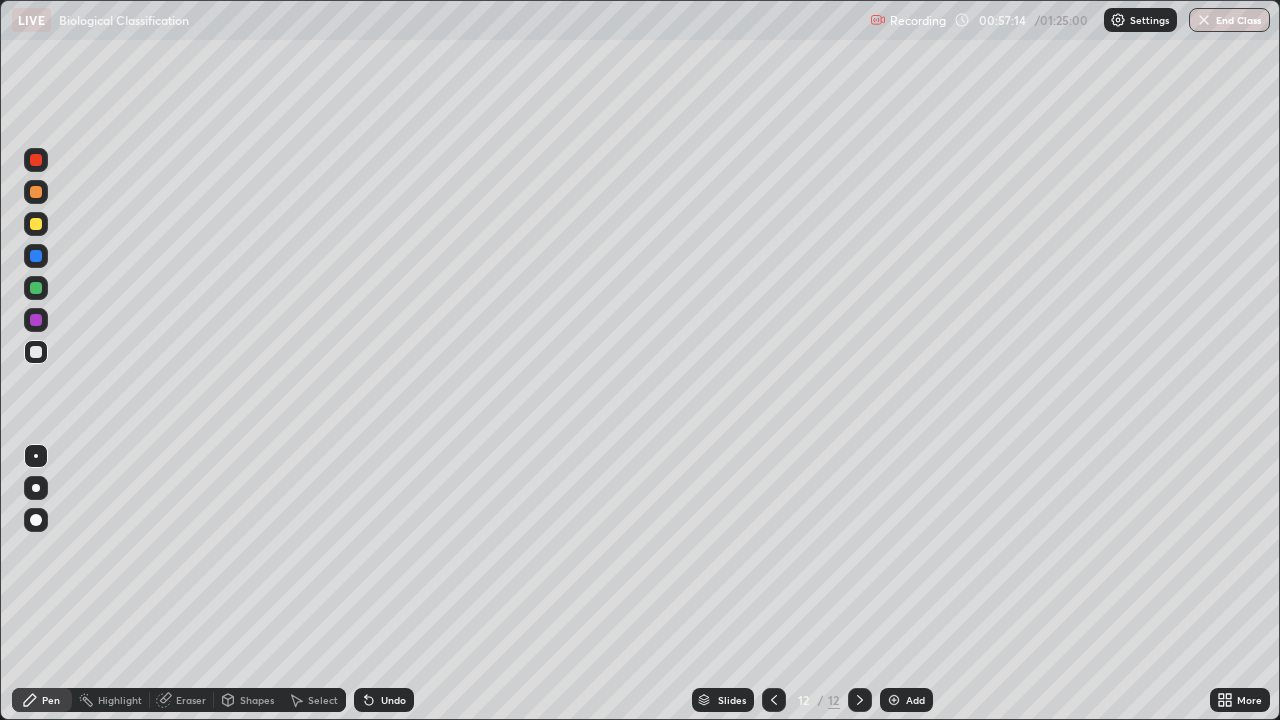 click at bounding box center [36, 256] 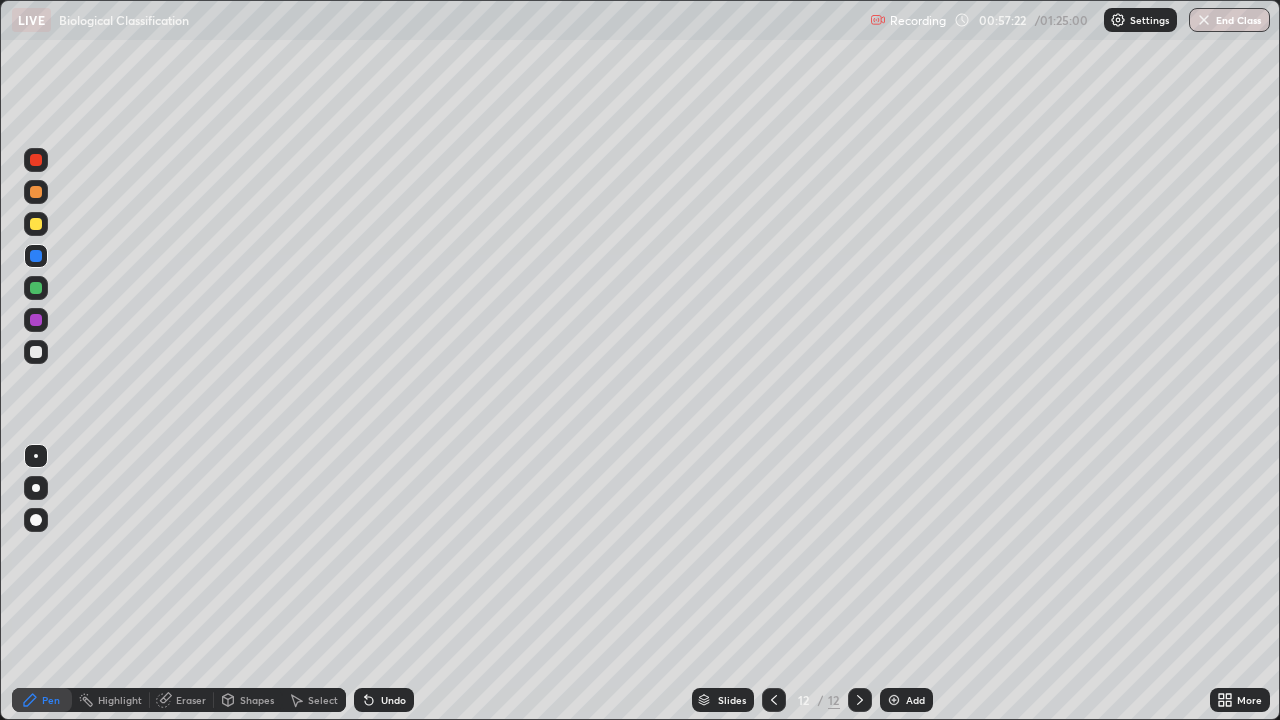click at bounding box center [36, 288] 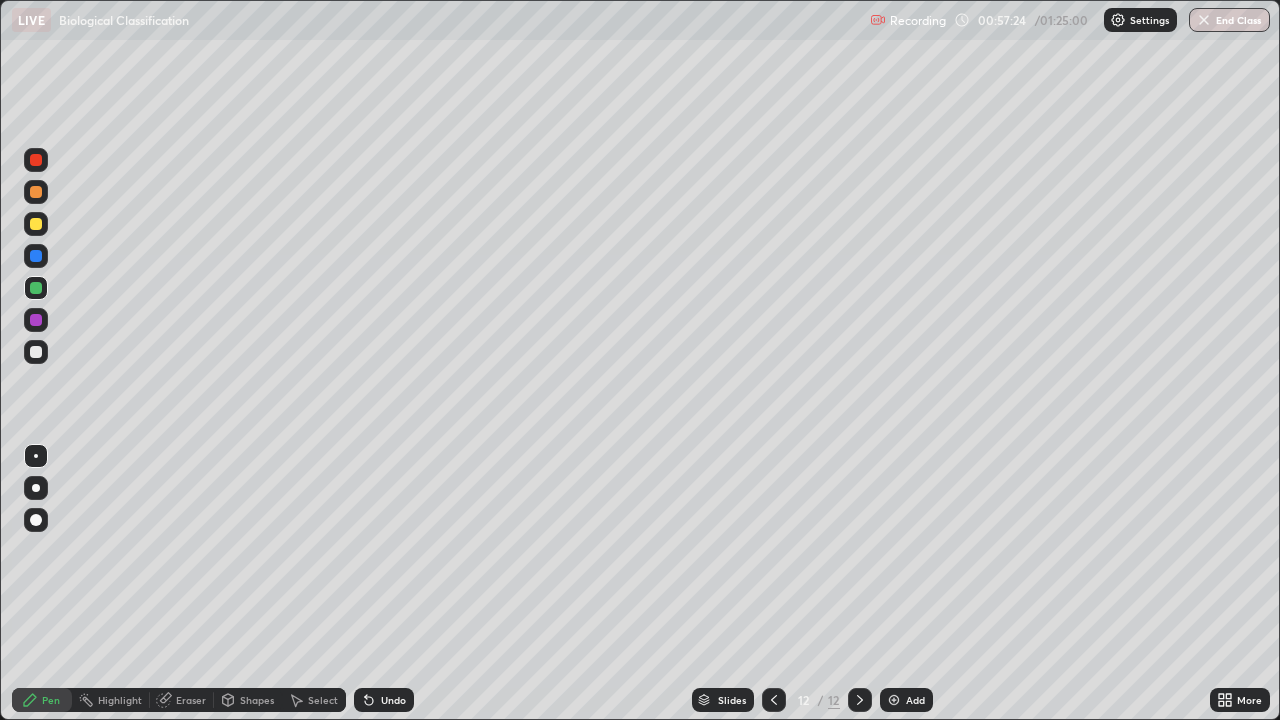 click at bounding box center [36, 160] 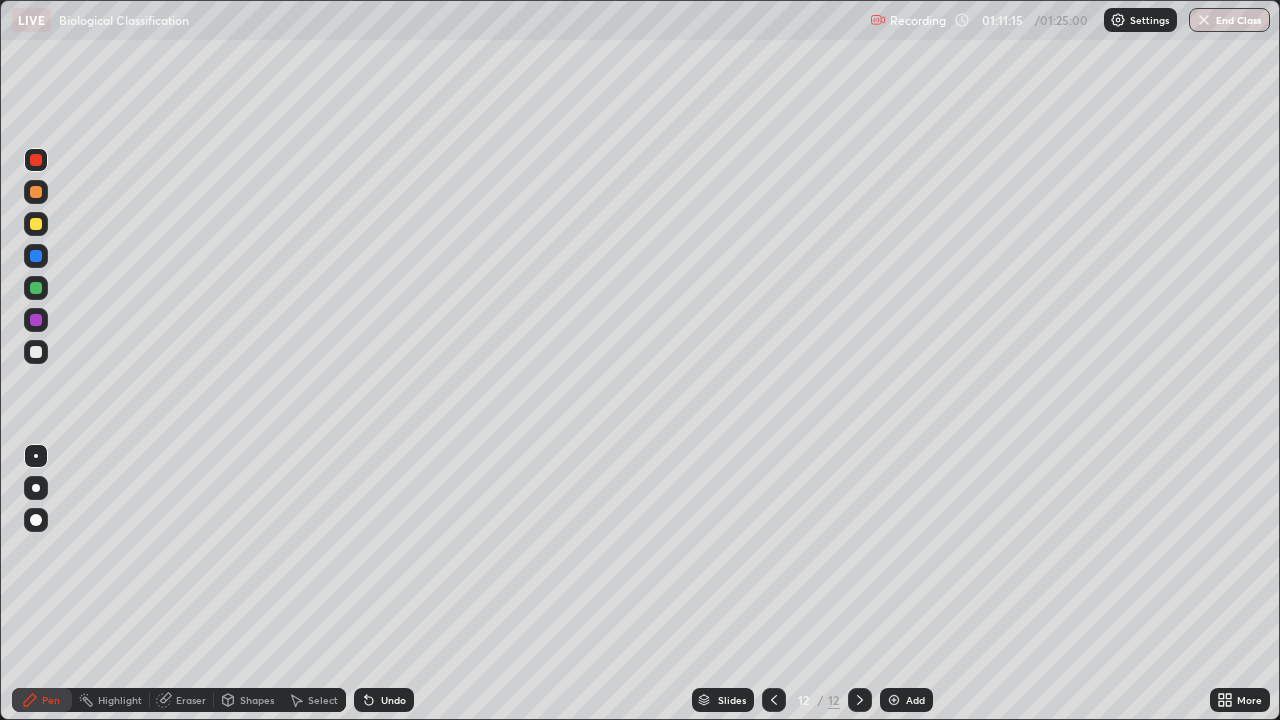 click at bounding box center [894, 700] 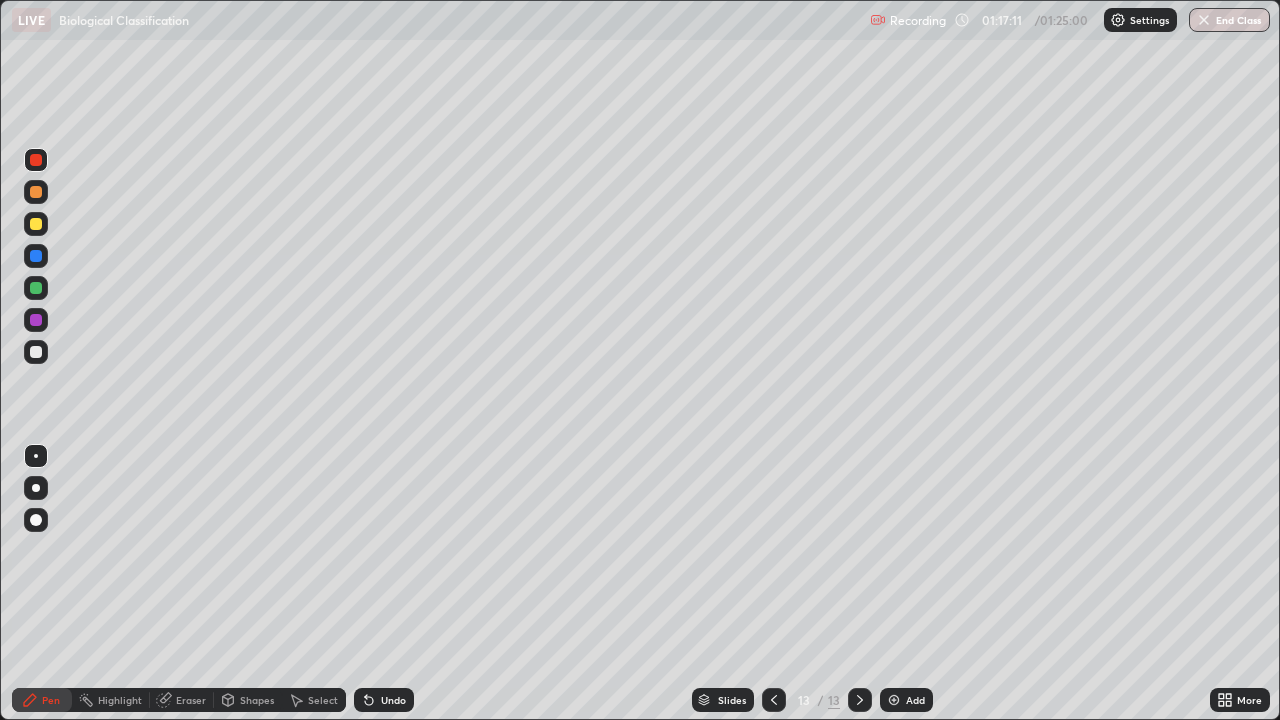 click on "End Class" at bounding box center (1229, 20) 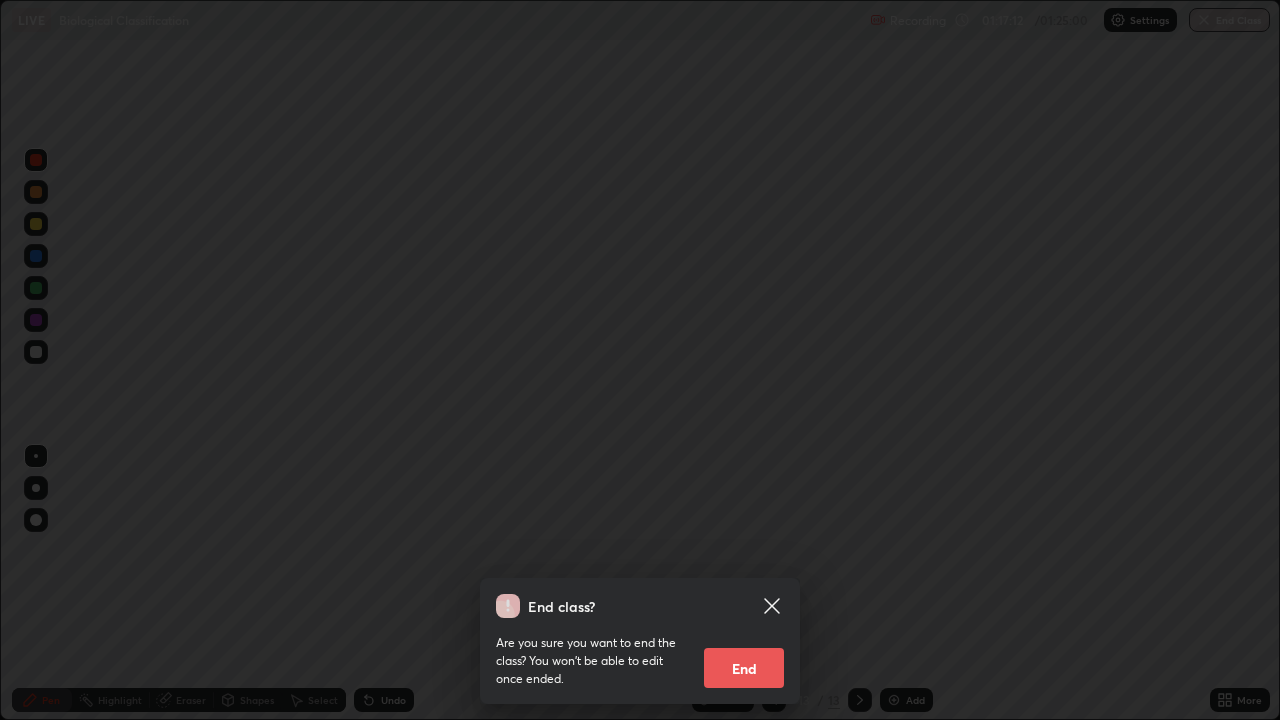 click on "End" at bounding box center (744, 668) 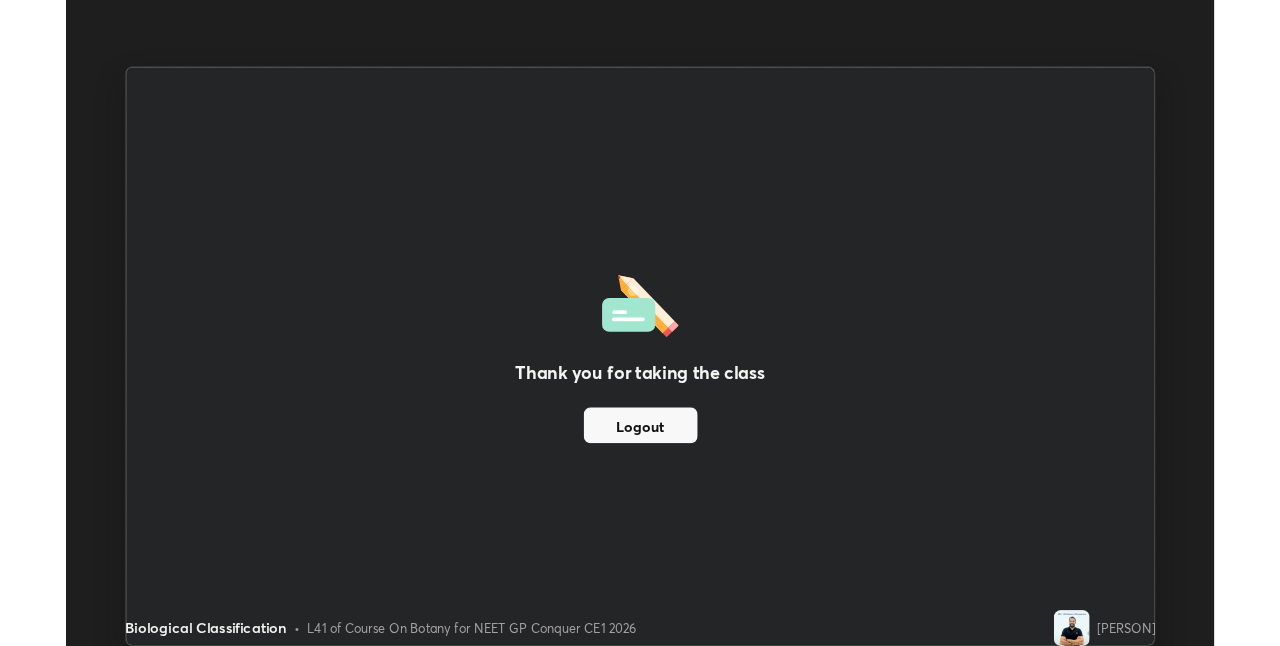 scroll, scrollTop: 646, scrollLeft: 1280, axis: both 